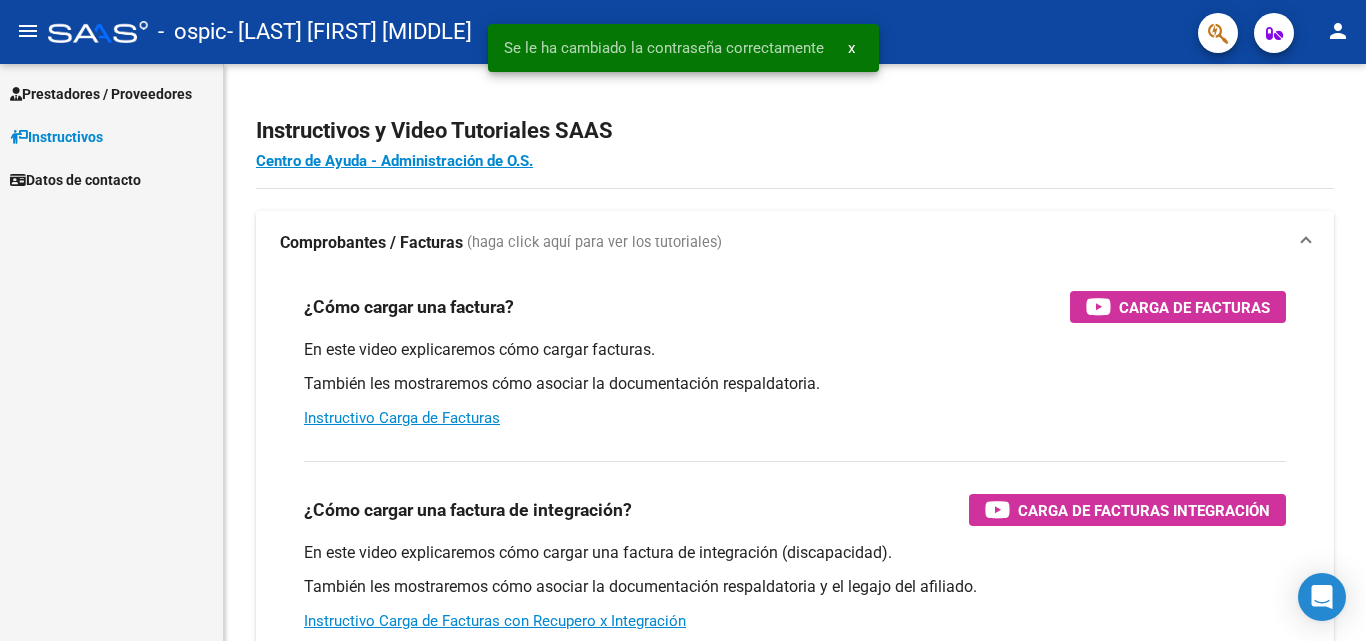 scroll, scrollTop: 0, scrollLeft: 0, axis: both 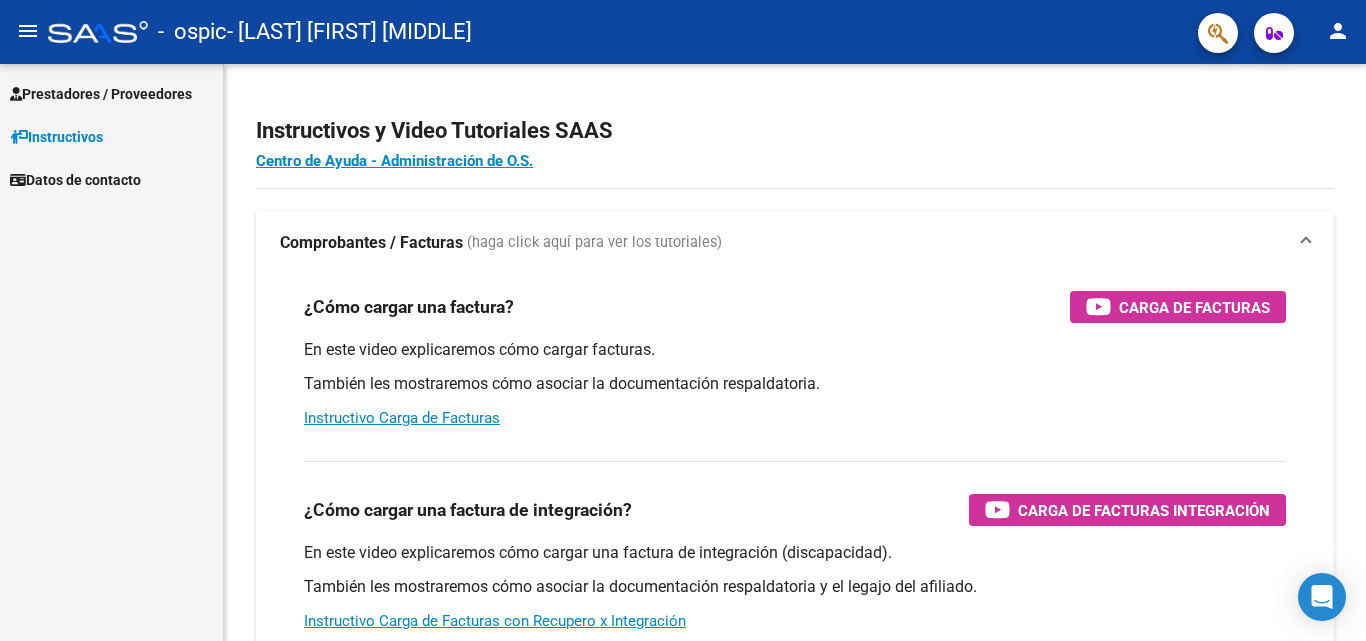 click on "Prestadores / Proveedores" at bounding box center [111, 93] 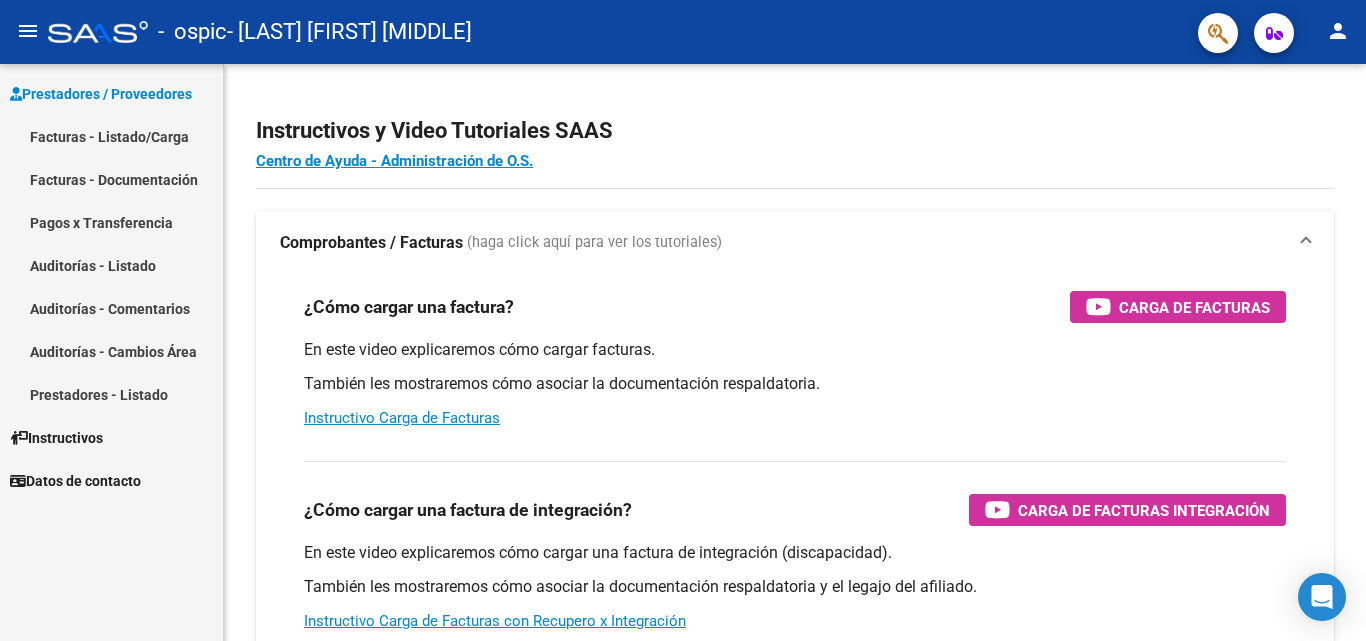click on "Facturas - Listado/Carga" at bounding box center (111, 136) 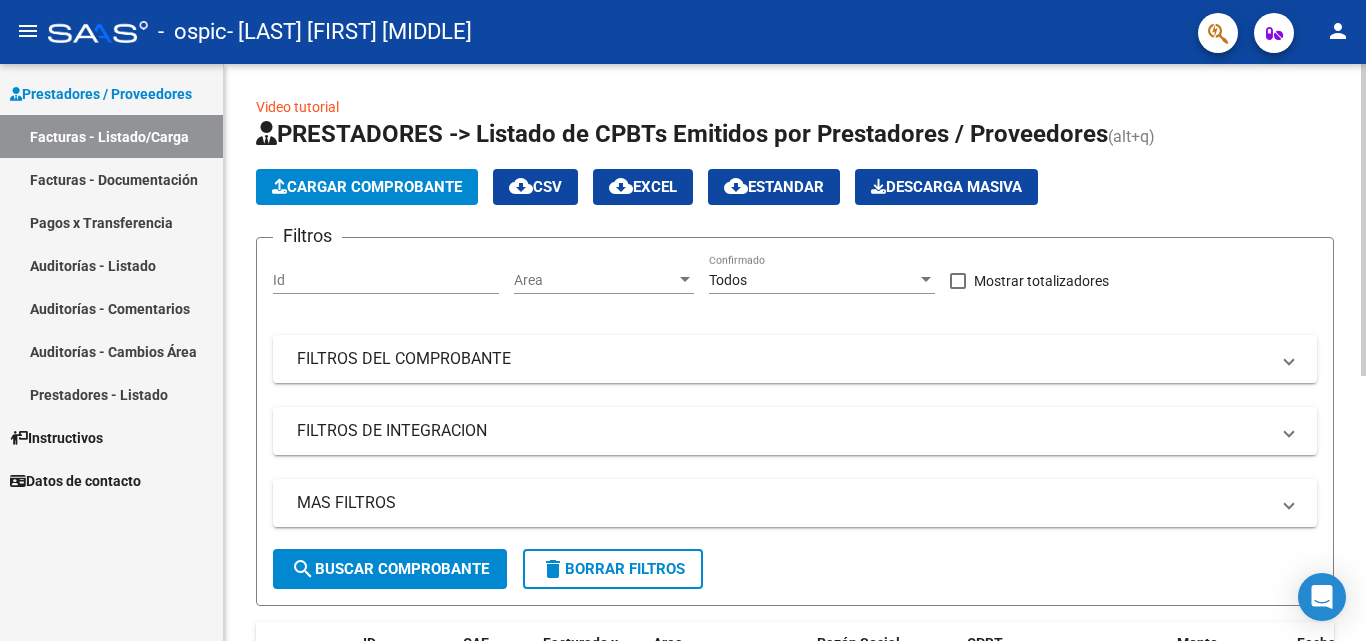 click on "Cargar Comprobante" 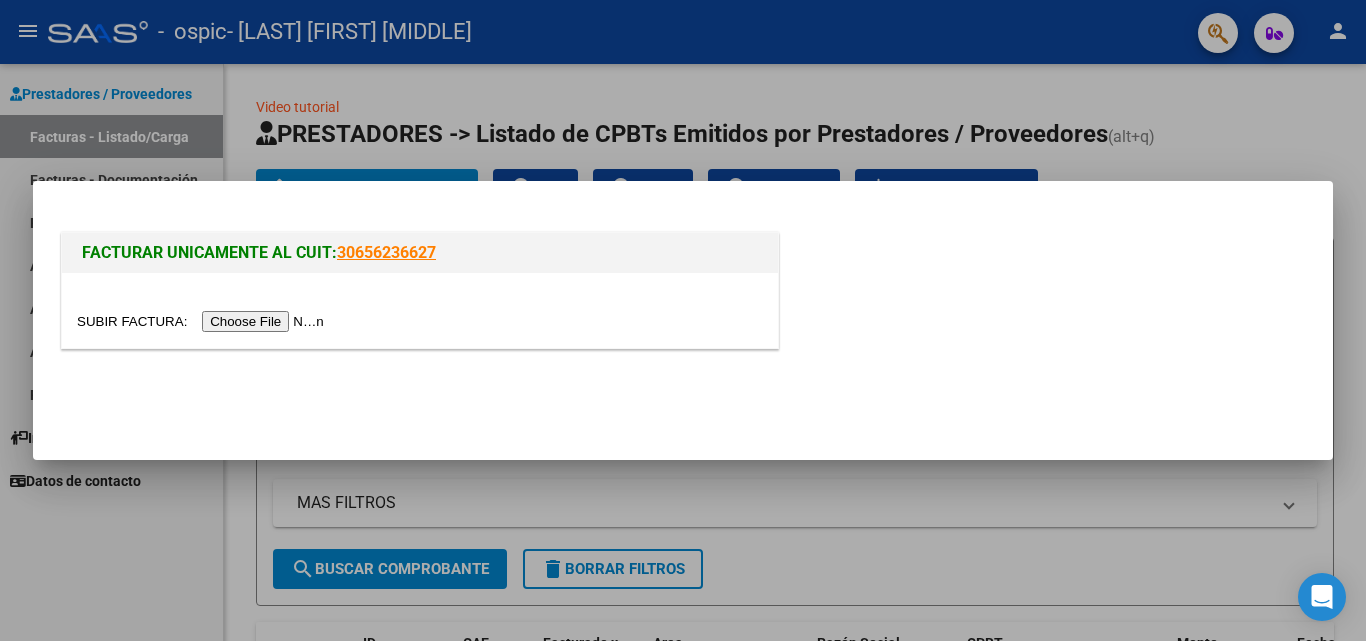 click at bounding box center (683, 320) 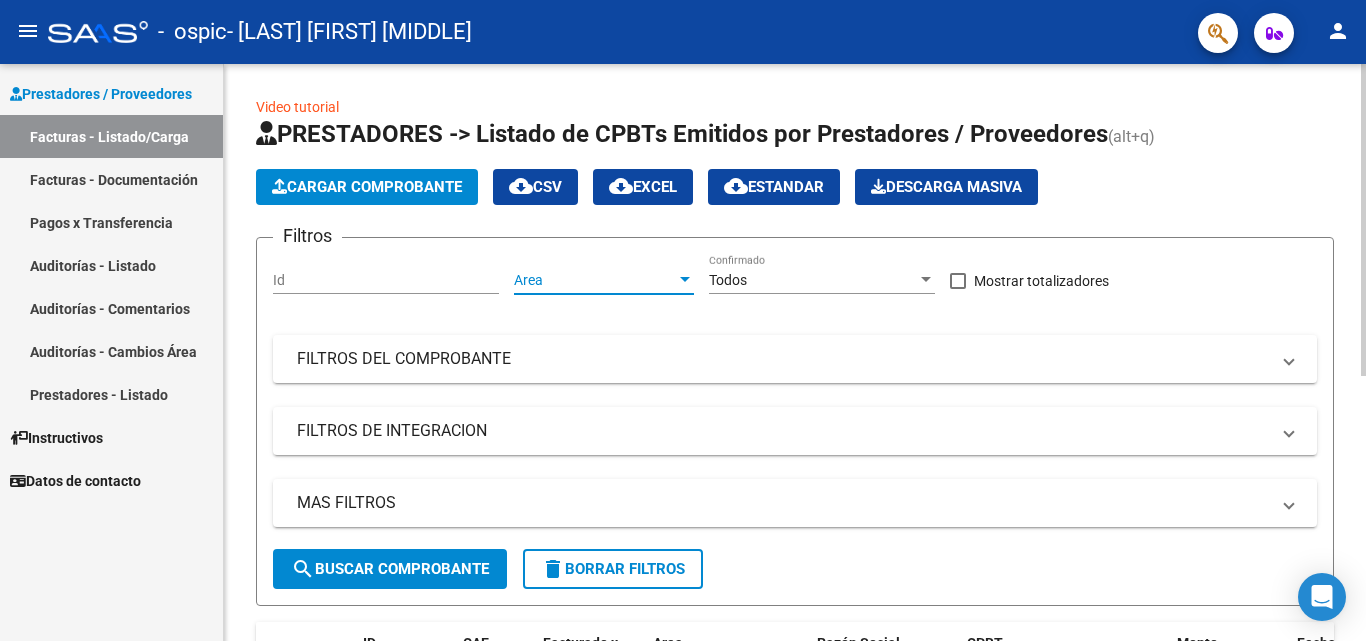 click at bounding box center (685, 280) 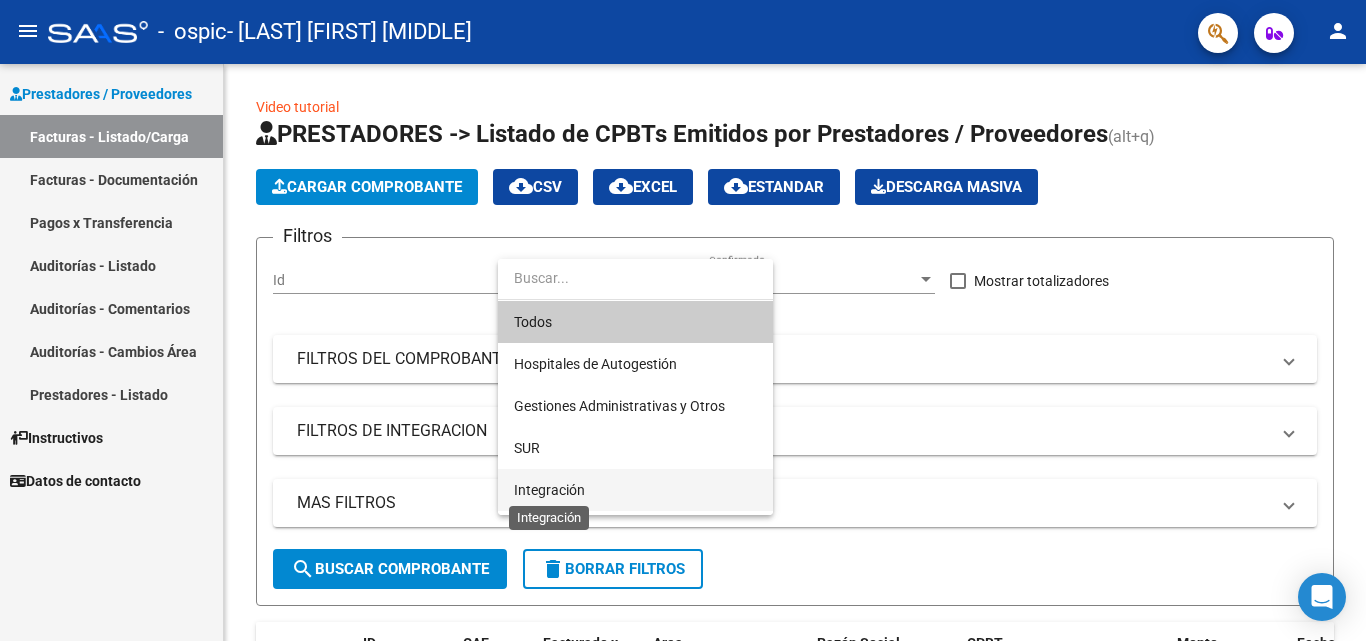 click on "Integración" at bounding box center [549, 490] 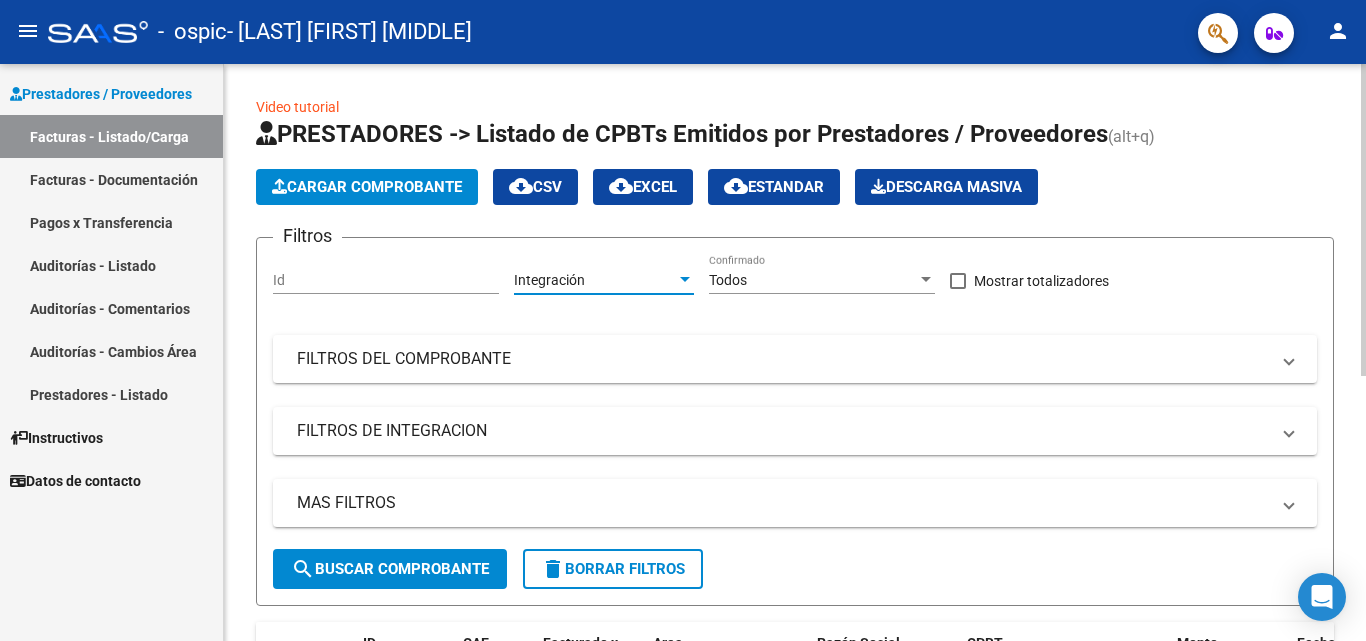 click on "Id" at bounding box center (386, 280) 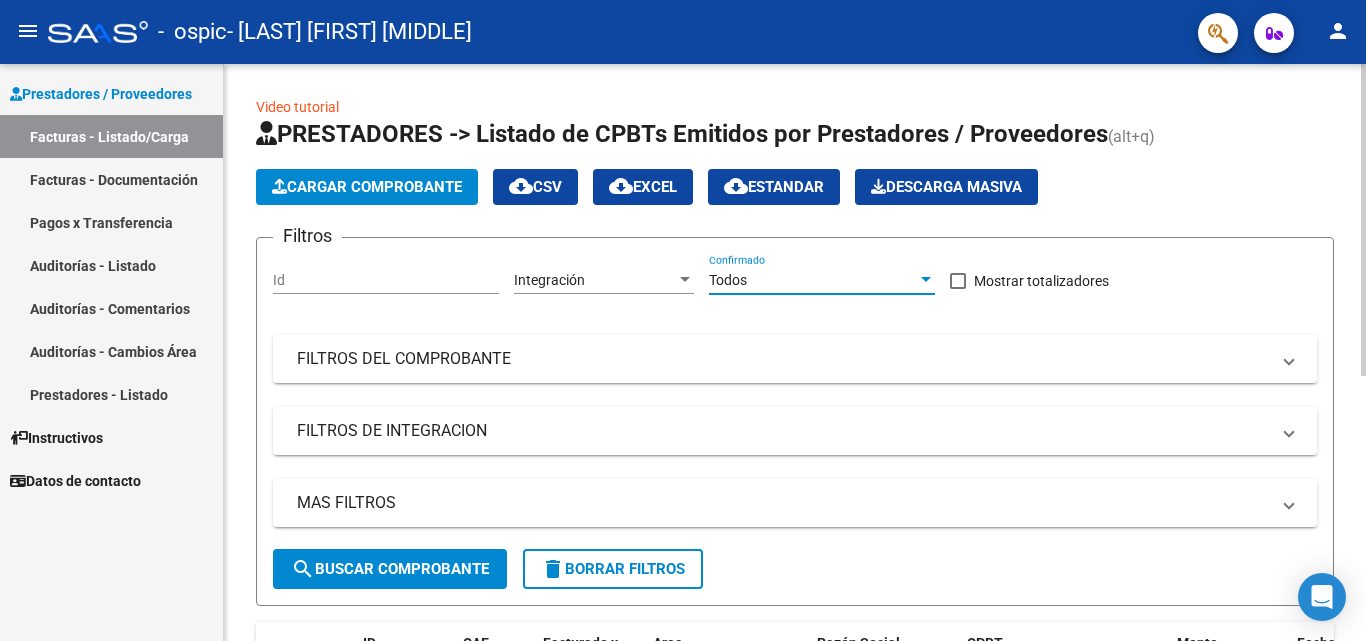 click at bounding box center (926, 279) 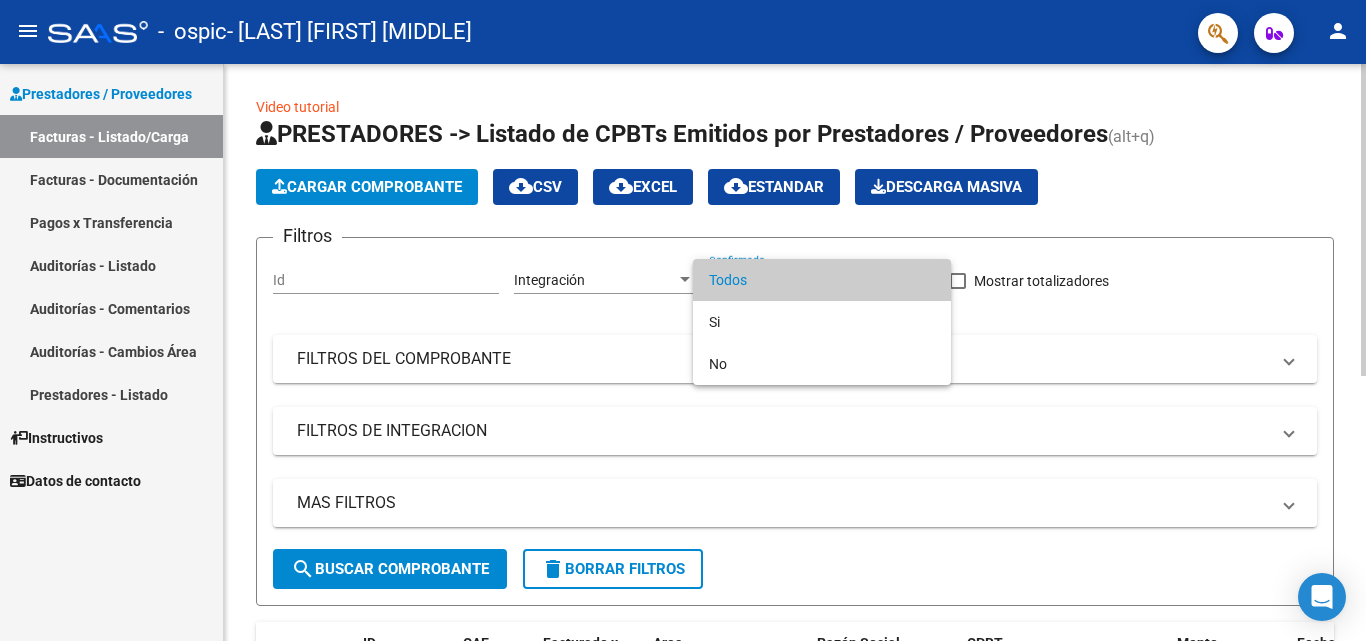 click on "Todos" at bounding box center (822, 280) 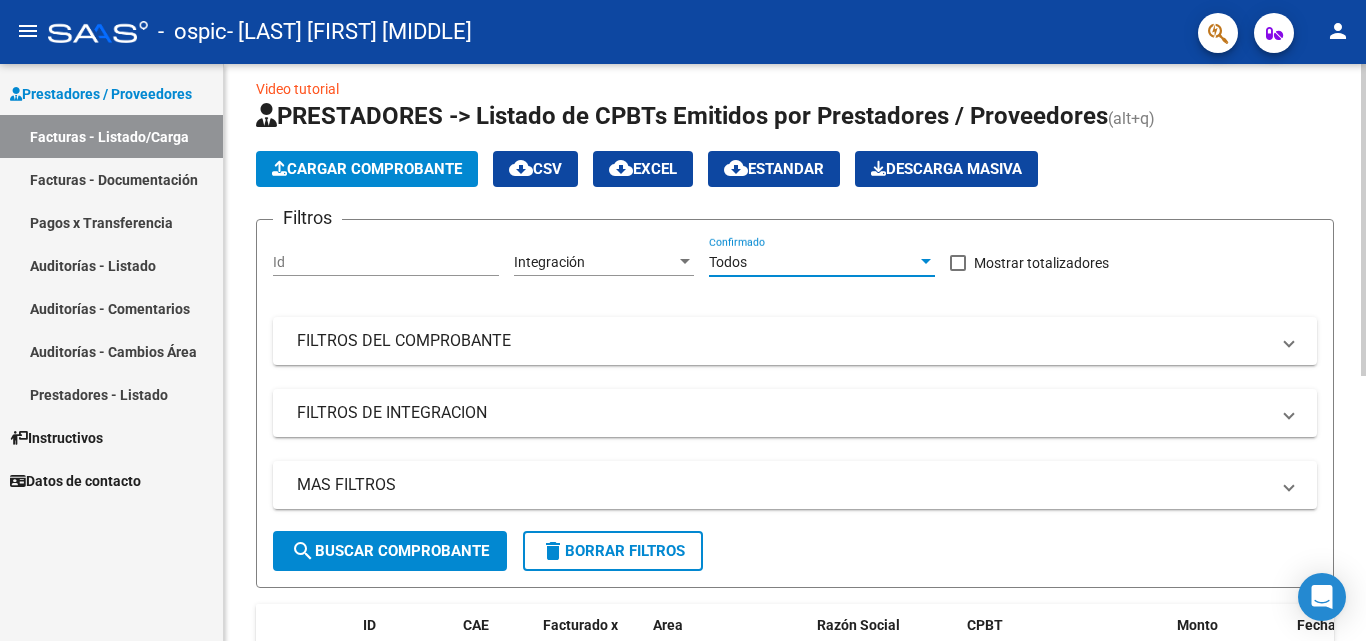 scroll, scrollTop: 0, scrollLeft: 0, axis: both 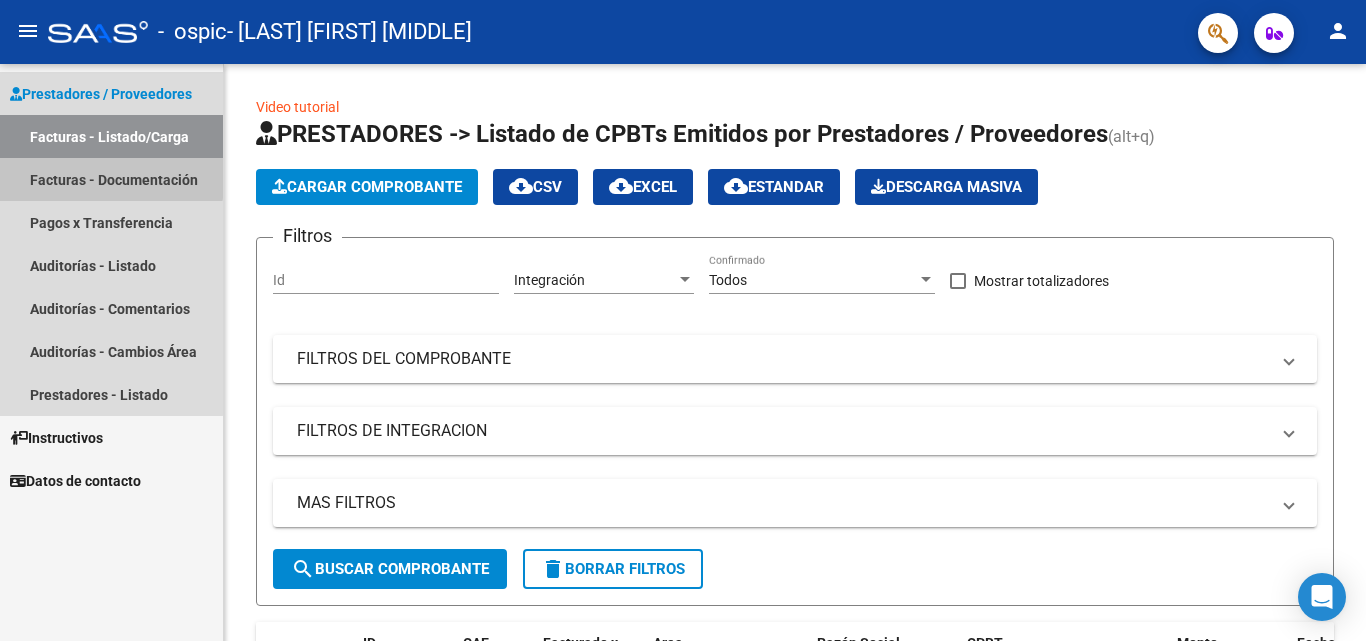 click on "Facturas - Documentación" at bounding box center [111, 179] 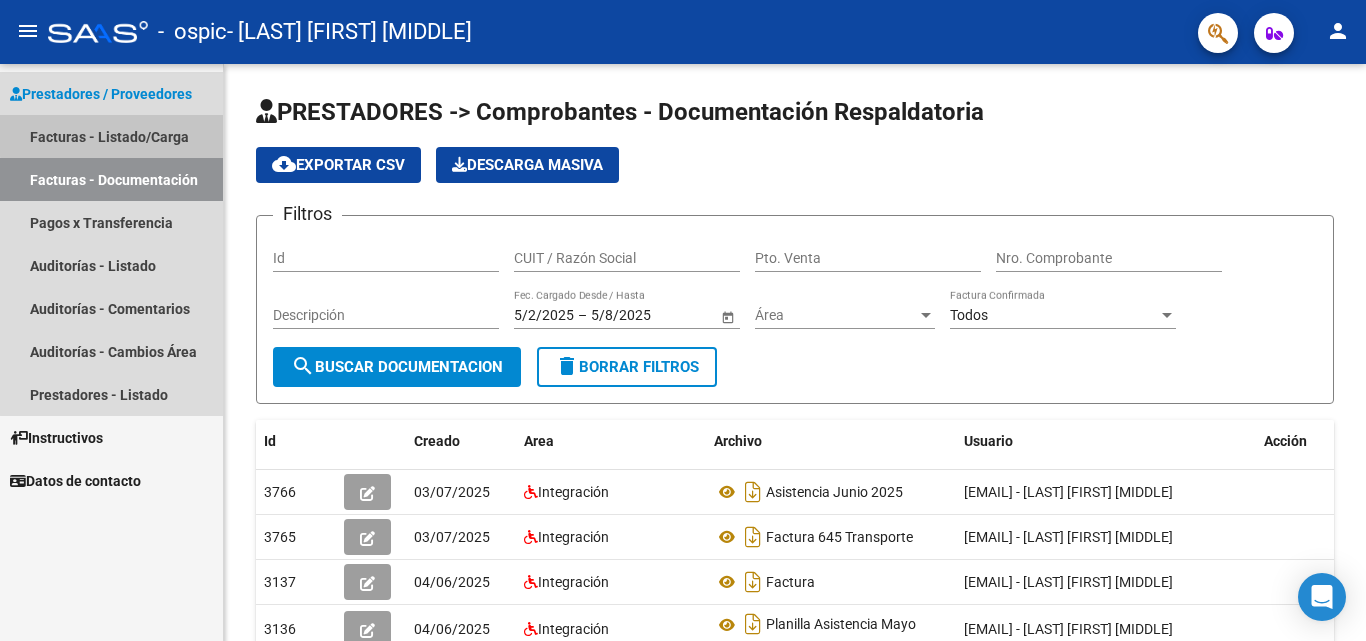 click on "Facturas - Listado/Carga" at bounding box center [111, 136] 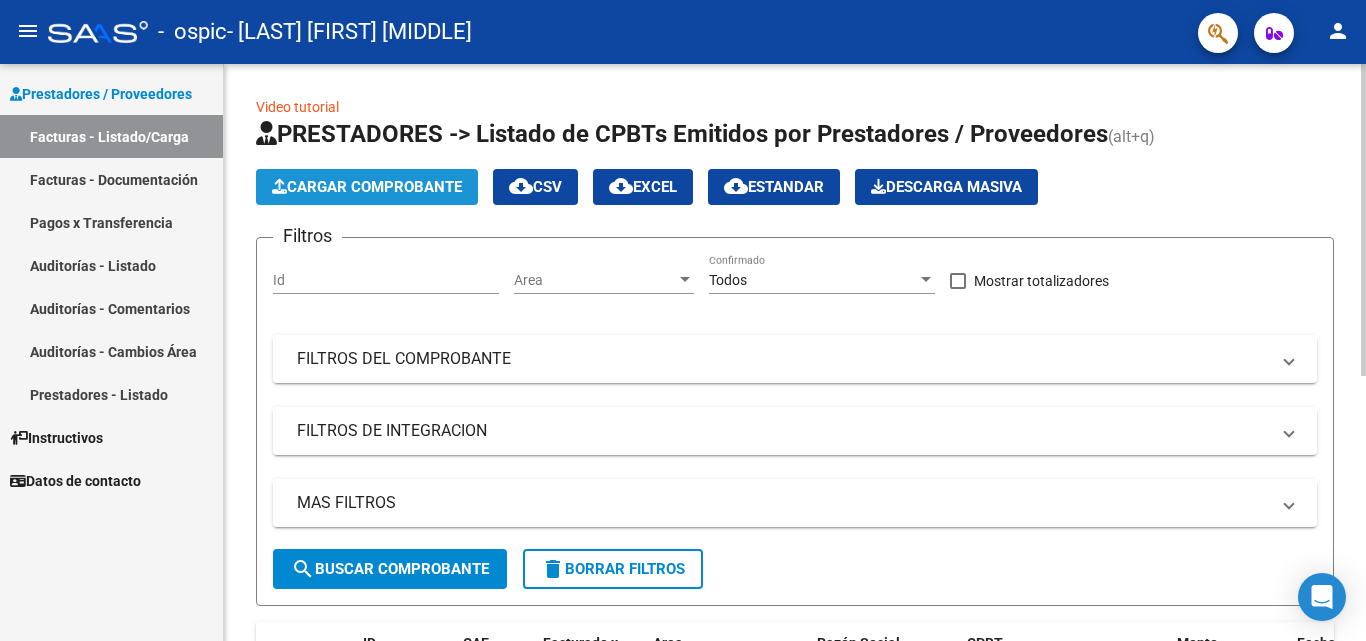 click on "Cargar Comprobante" 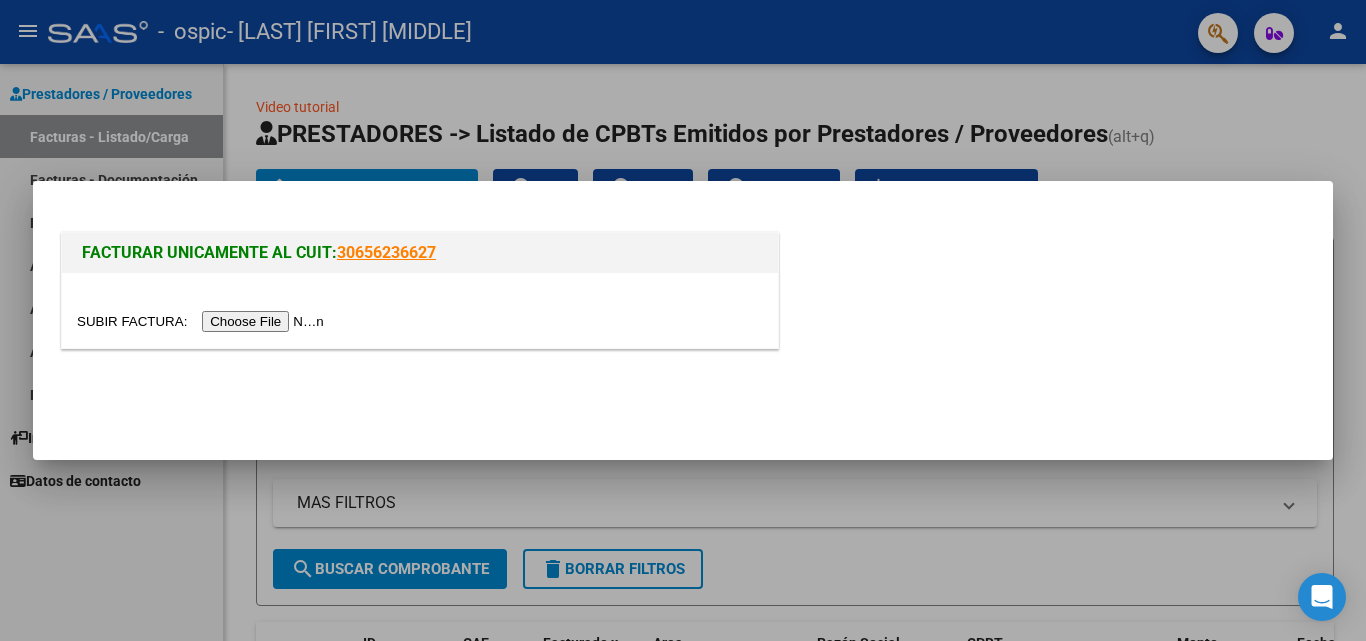 click at bounding box center (203, 321) 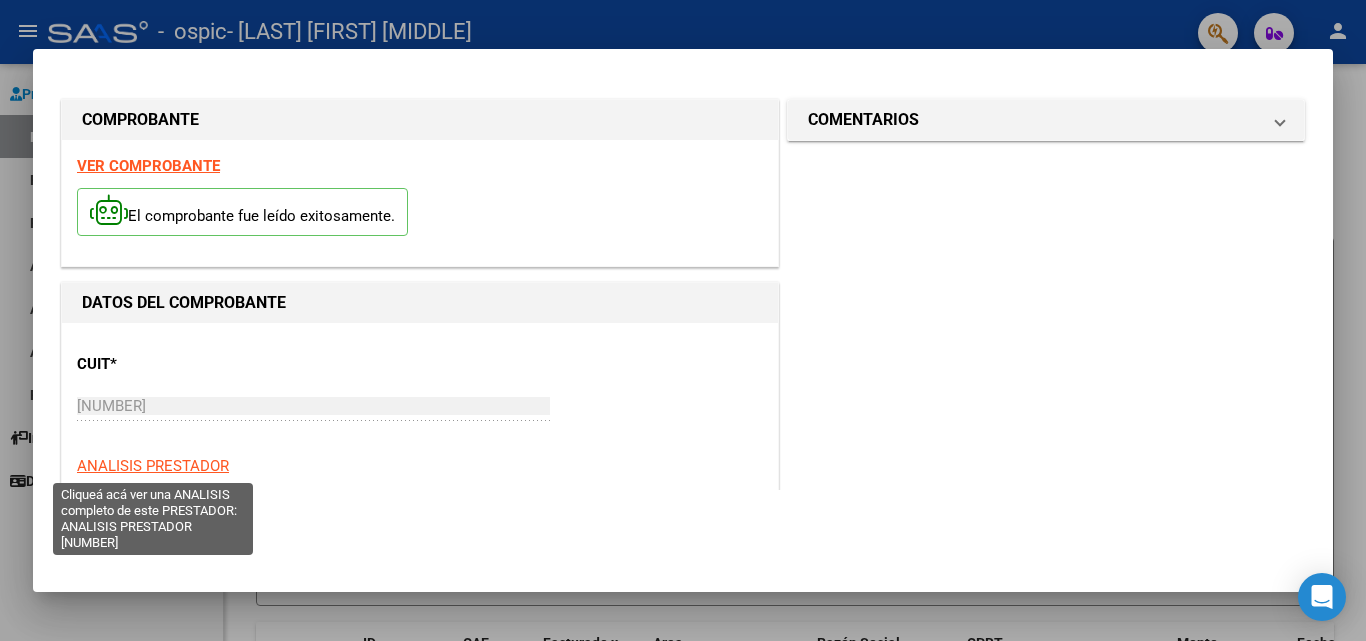 click on "ANALISIS PRESTADOR" at bounding box center [153, 466] 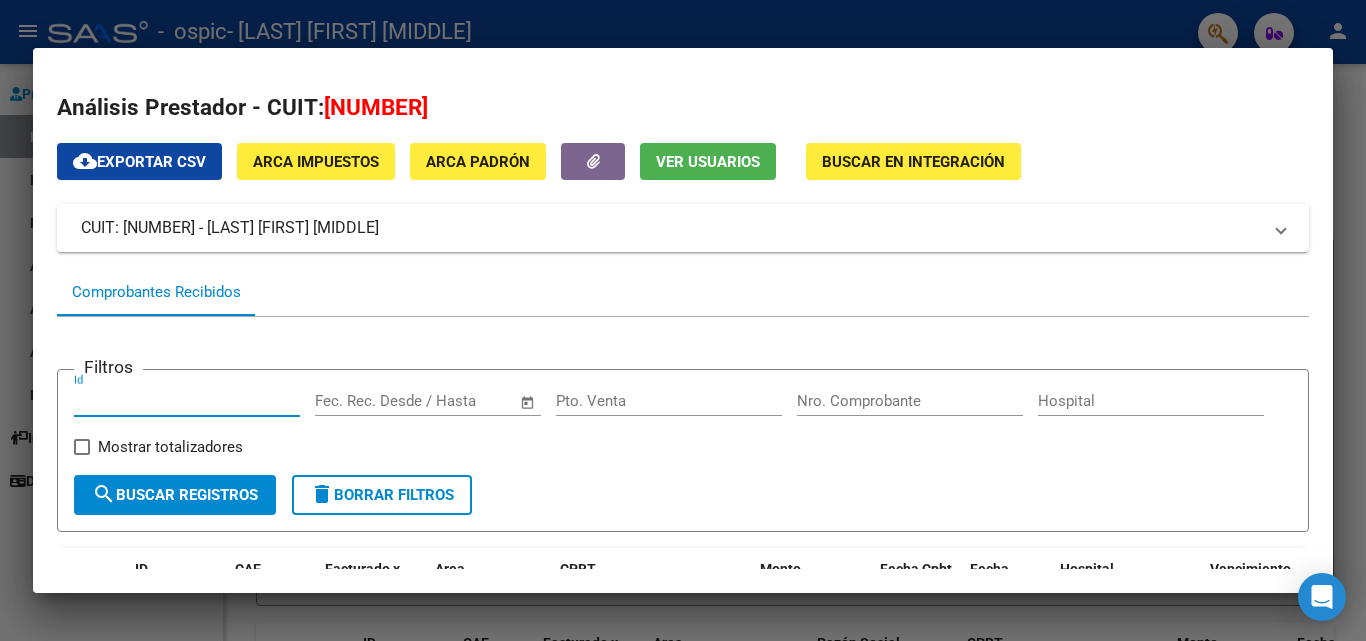 click on "Id" at bounding box center [187, 401] 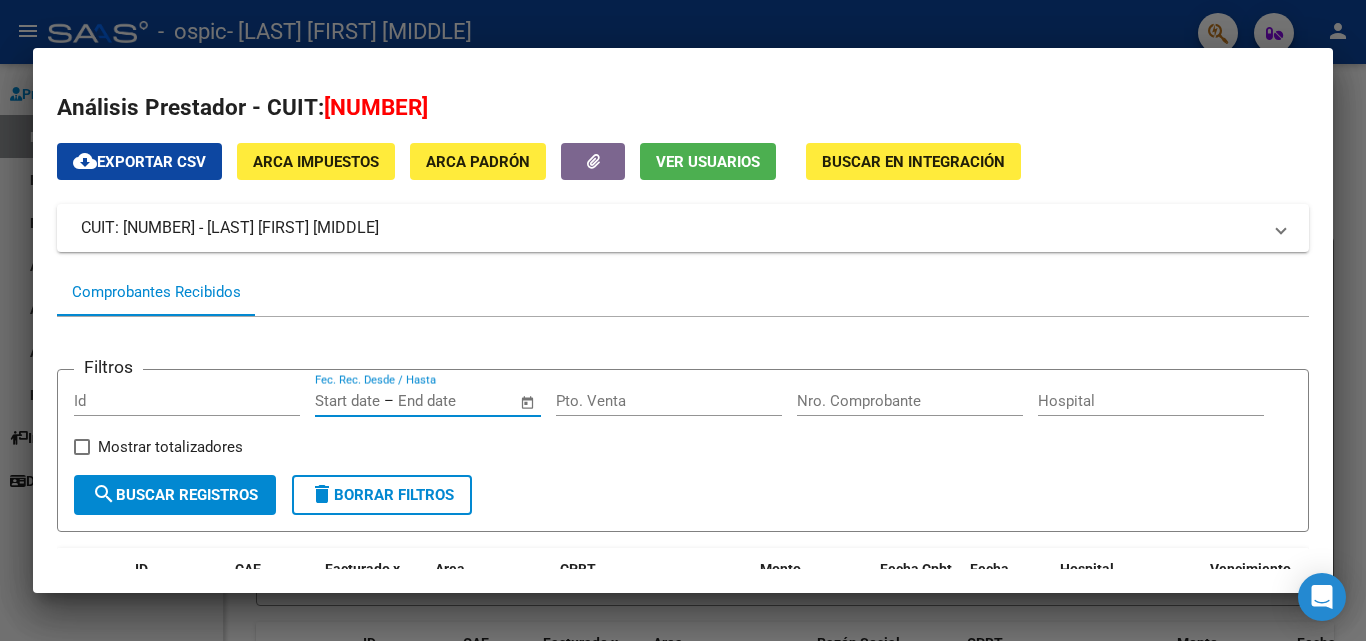 click at bounding box center (347, 401) 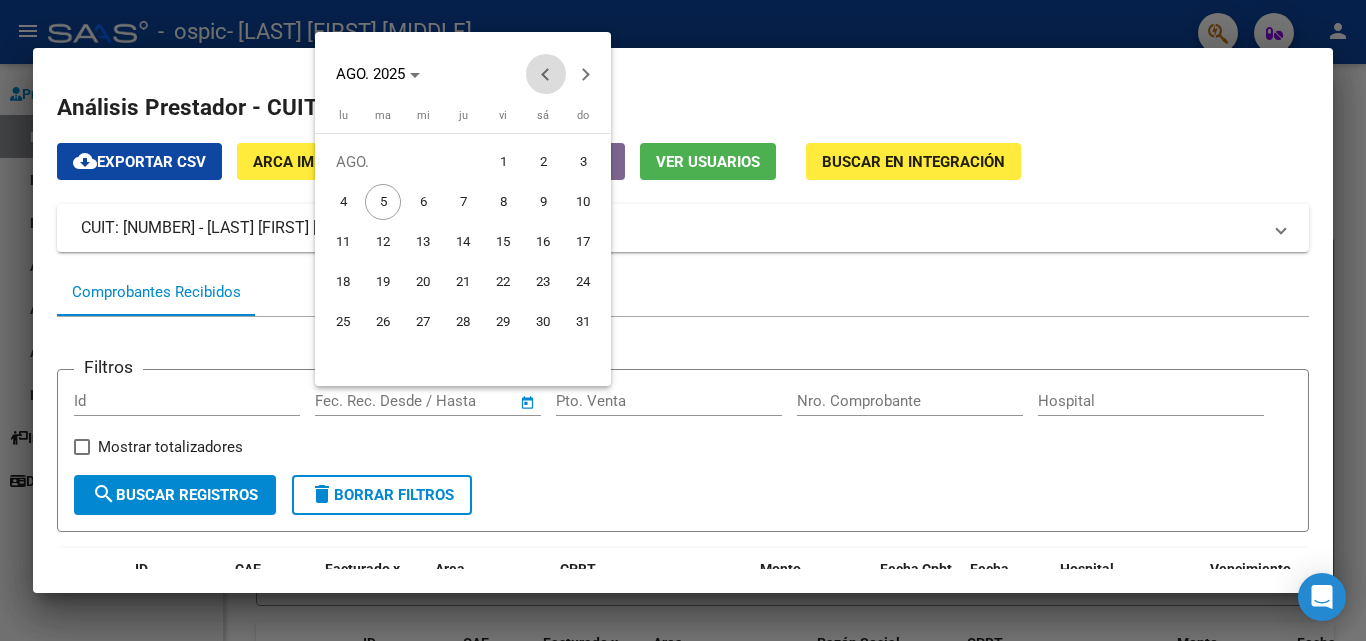 click at bounding box center (546, 74) 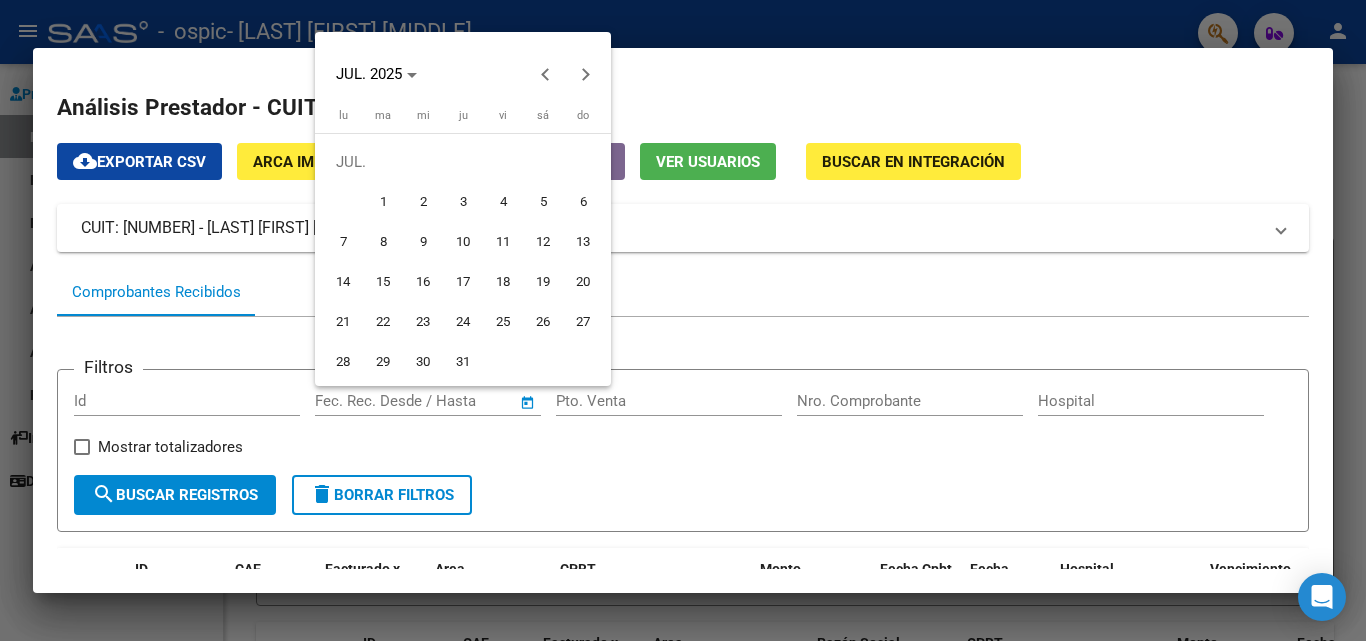 click on "1" at bounding box center [383, 202] 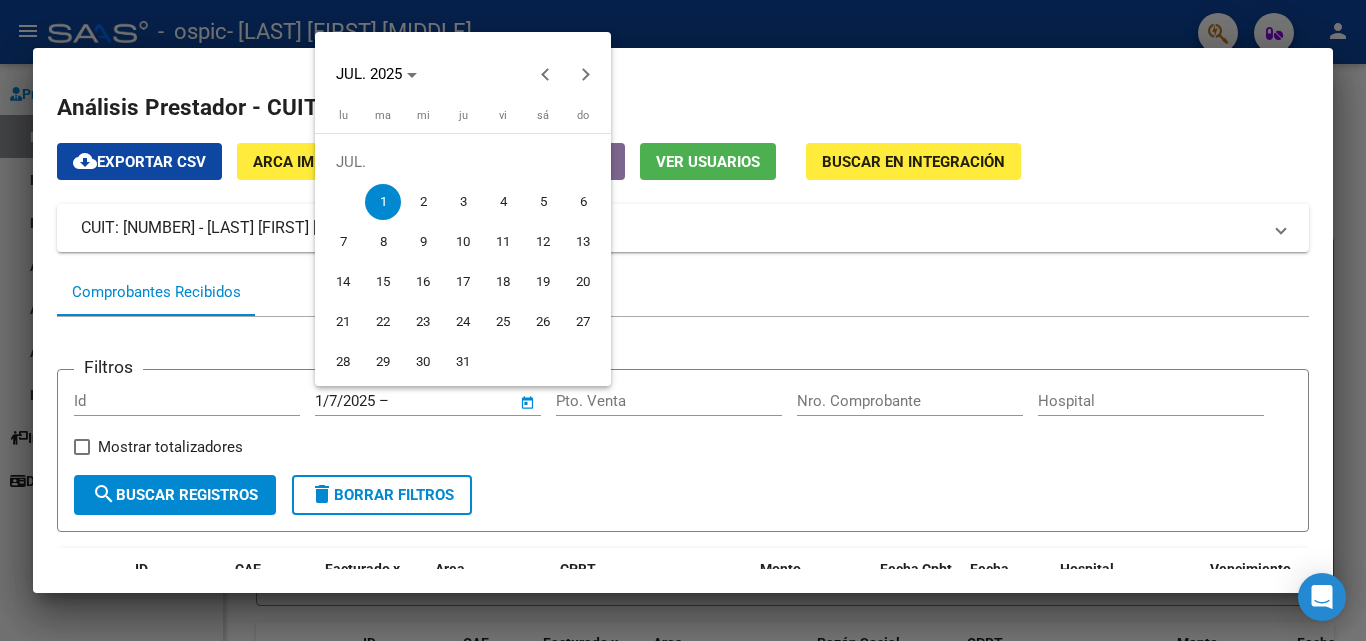 click at bounding box center [683, 320] 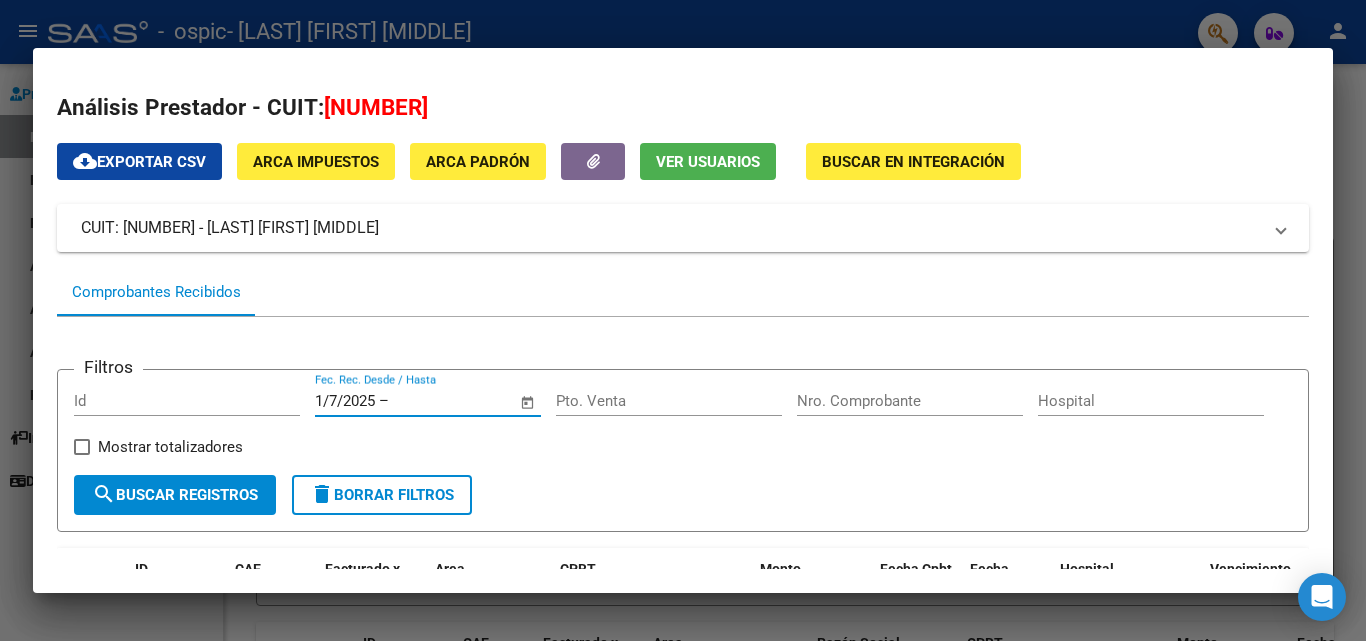 click at bounding box center [441, 401] 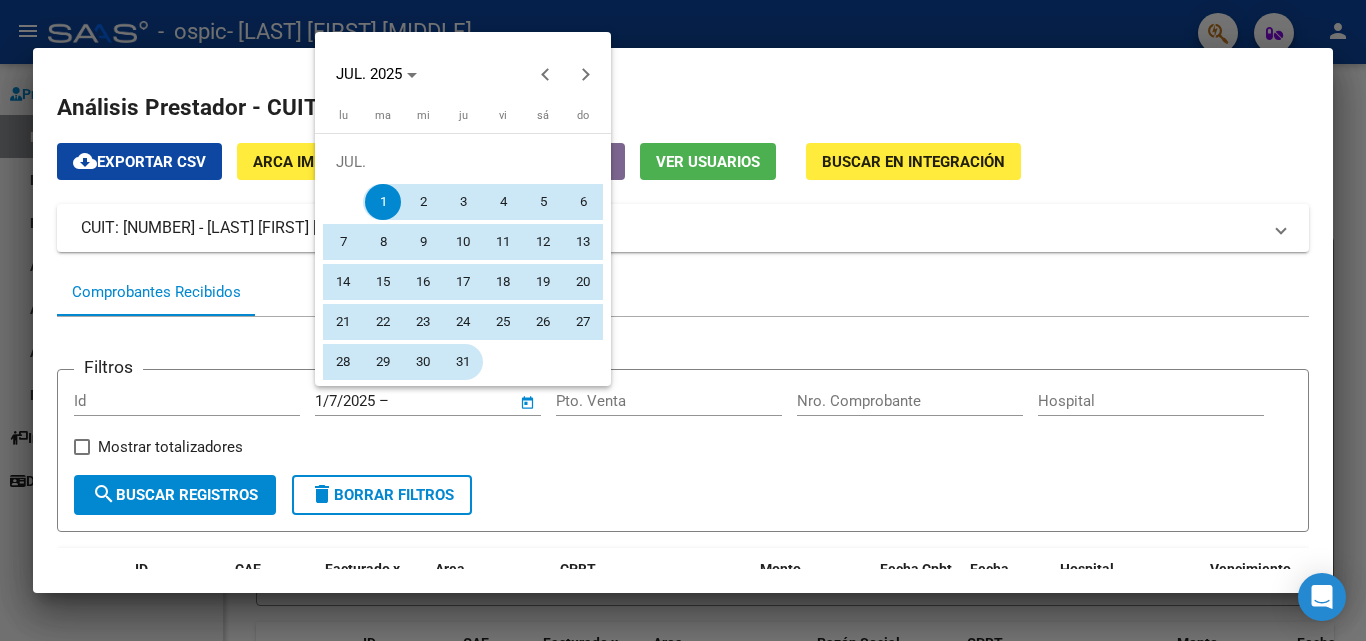 click on "31" at bounding box center [463, 362] 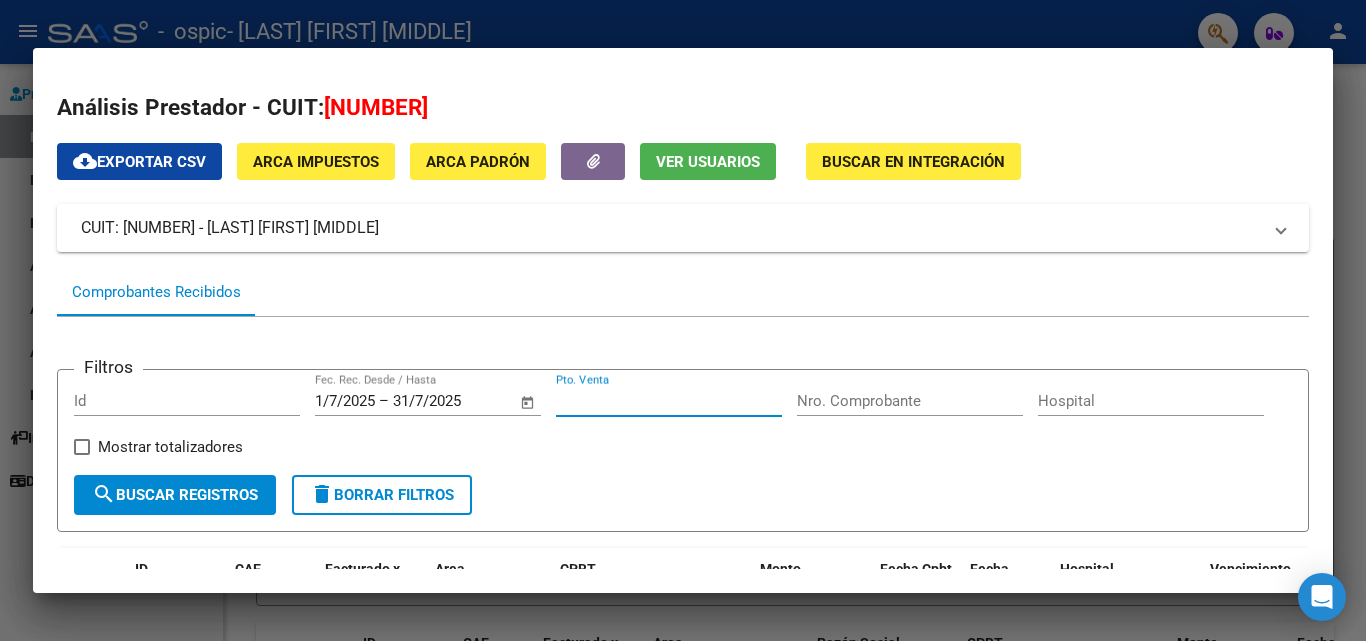 click on "Pto. Venta" at bounding box center (669, 401) 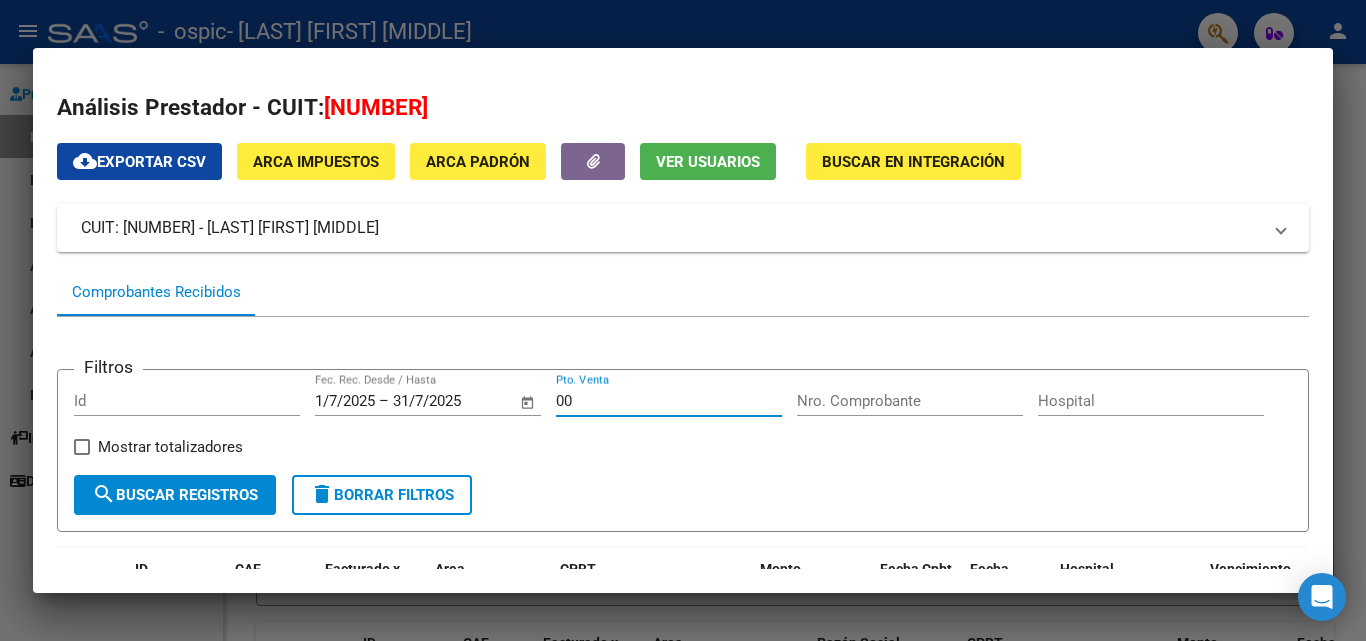 type on "00" 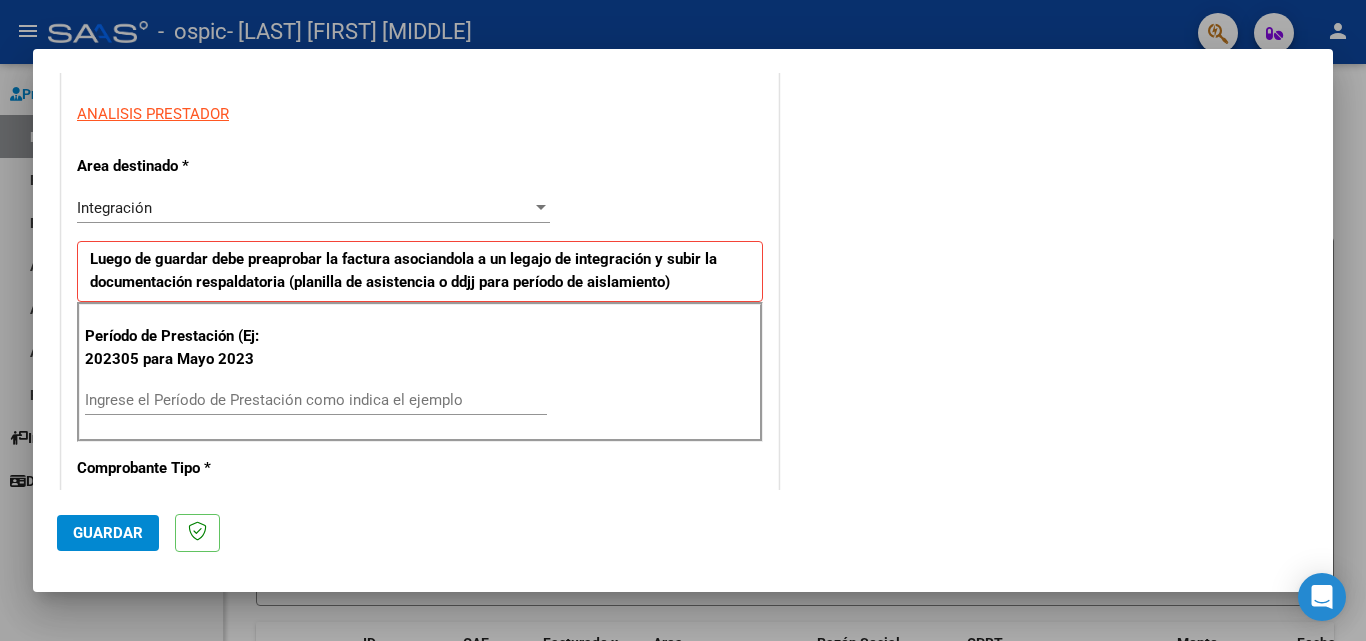 scroll, scrollTop: 400, scrollLeft: 0, axis: vertical 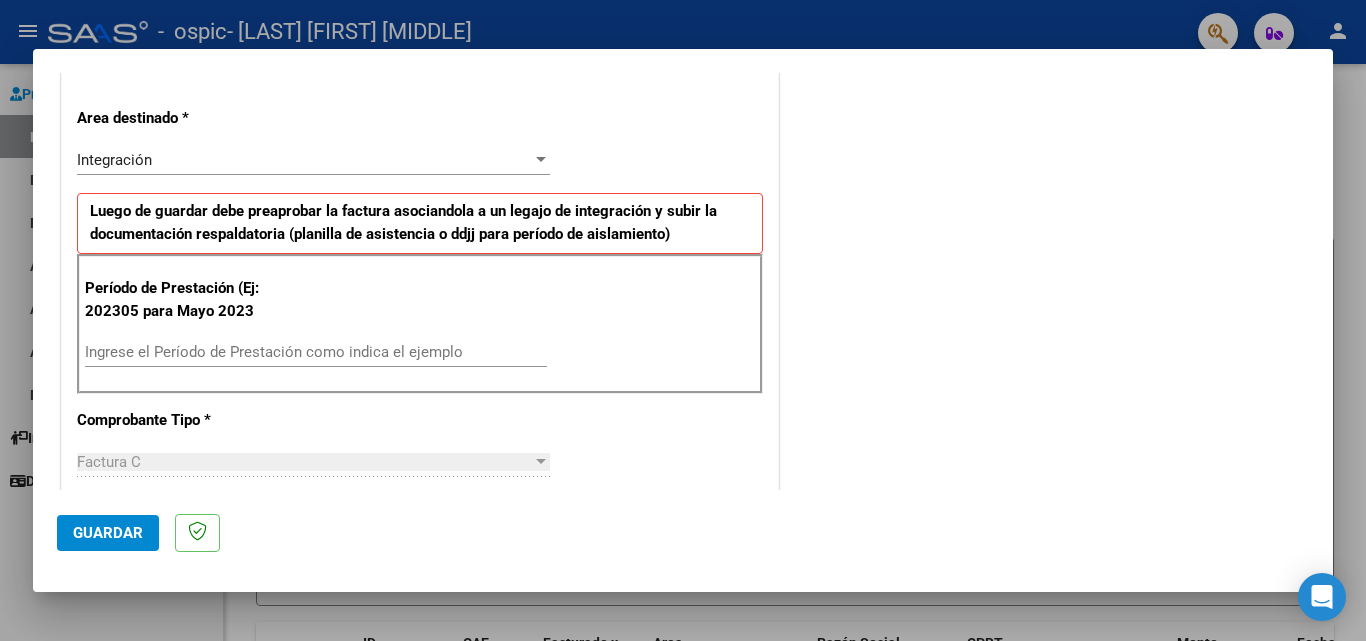 click on "Período de Prestación (Ej: 202305 para Mayo 2023    Ingrese el Período de Prestación como indica el ejemplo" at bounding box center [420, 324] 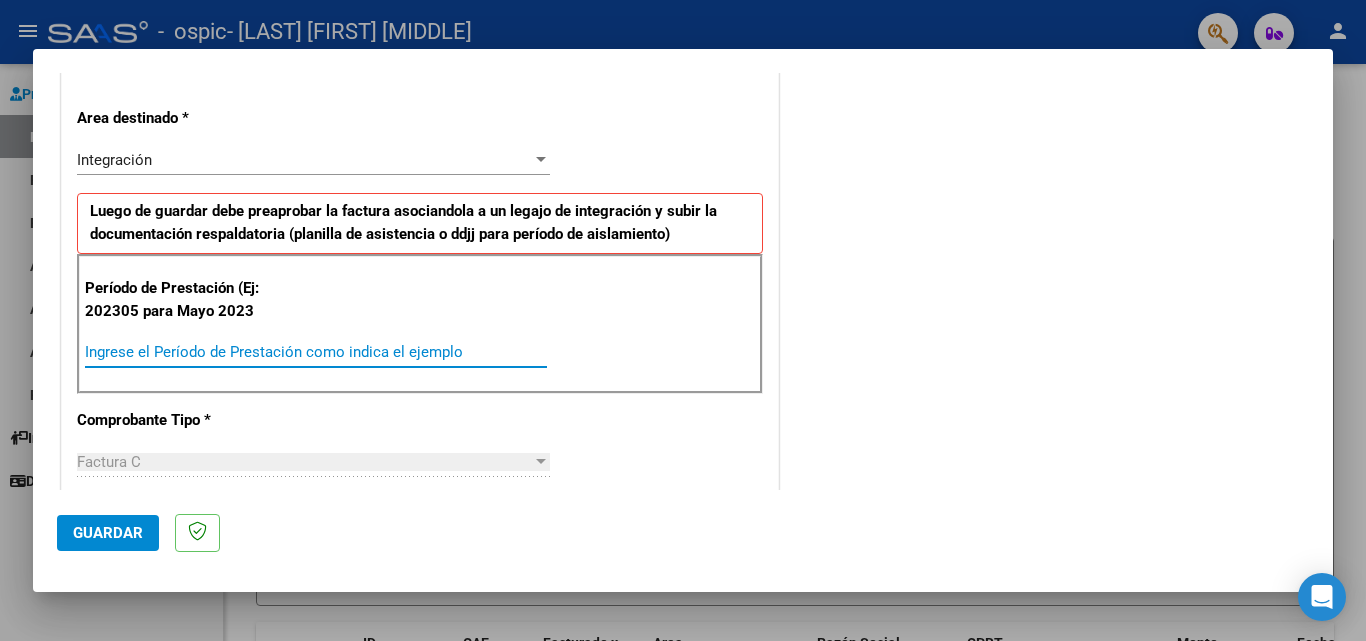 click at bounding box center [541, 462] 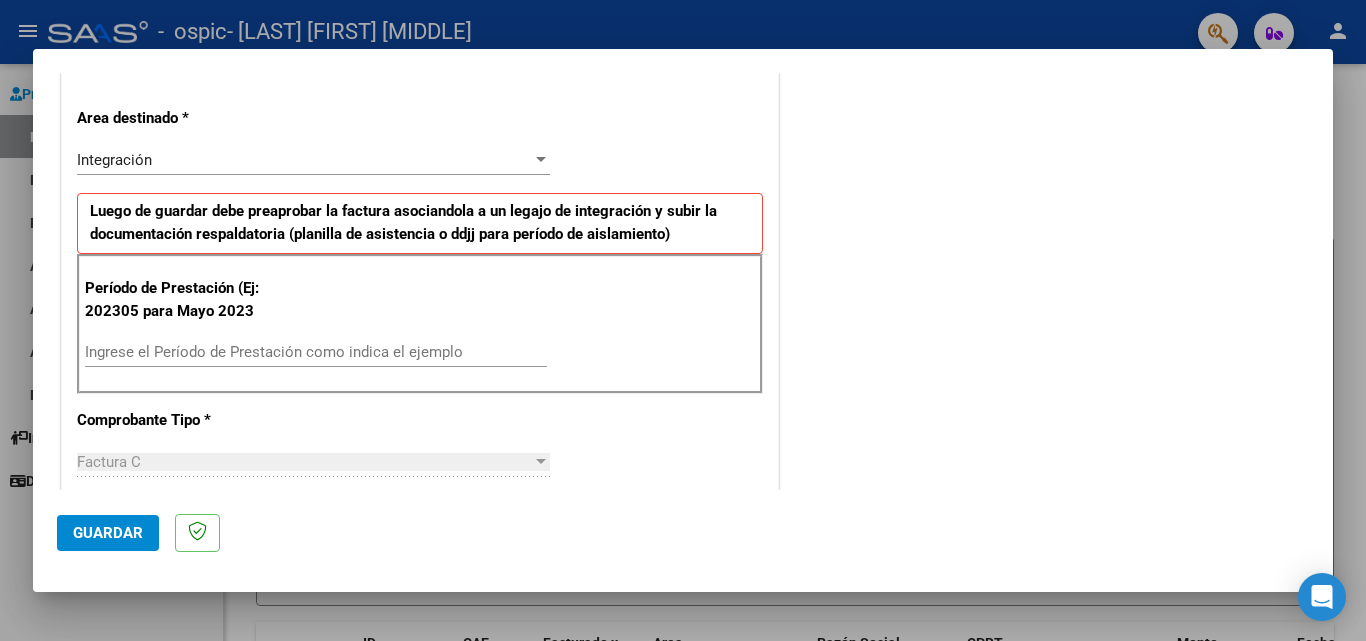 click at bounding box center (541, 461) 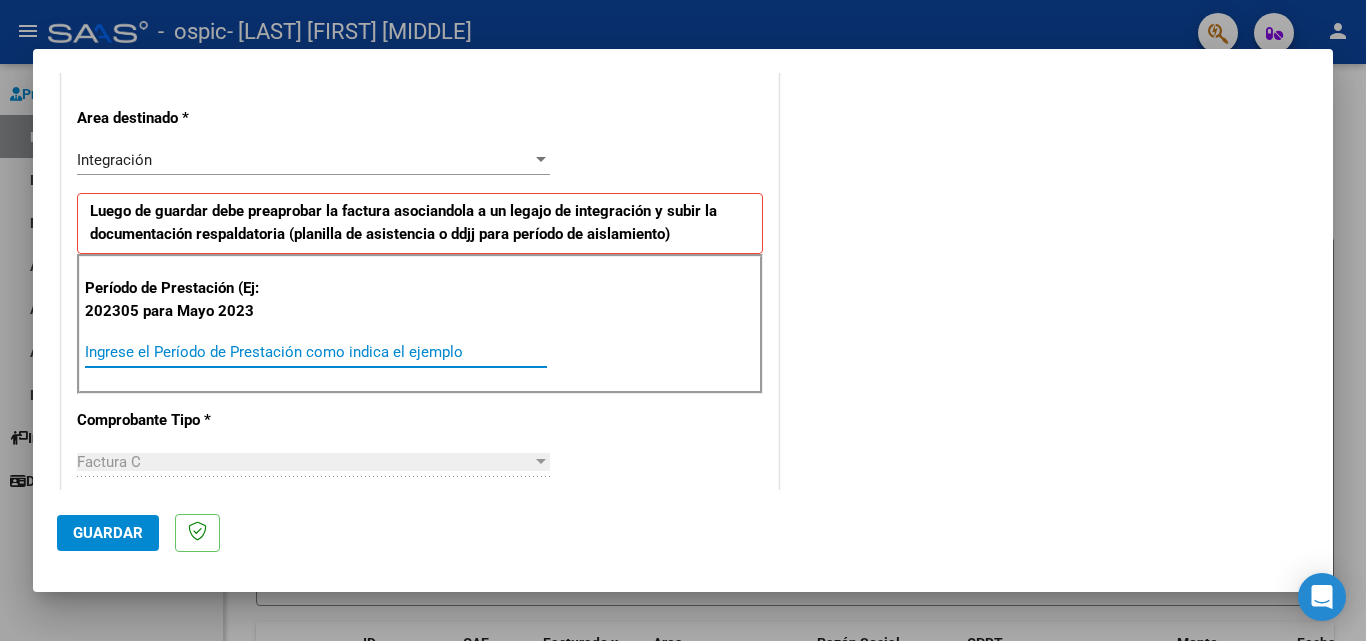 click on "Ingrese el Período de Prestación como indica el ejemplo" at bounding box center [316, 352] 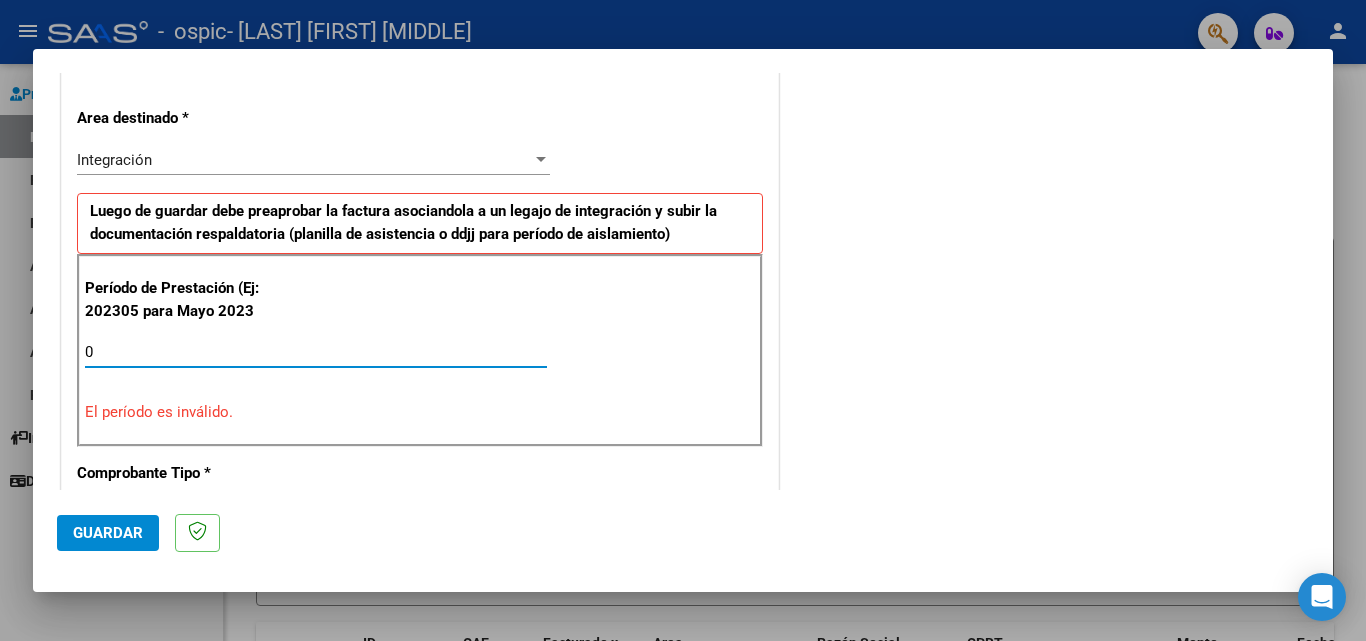 type on "01" 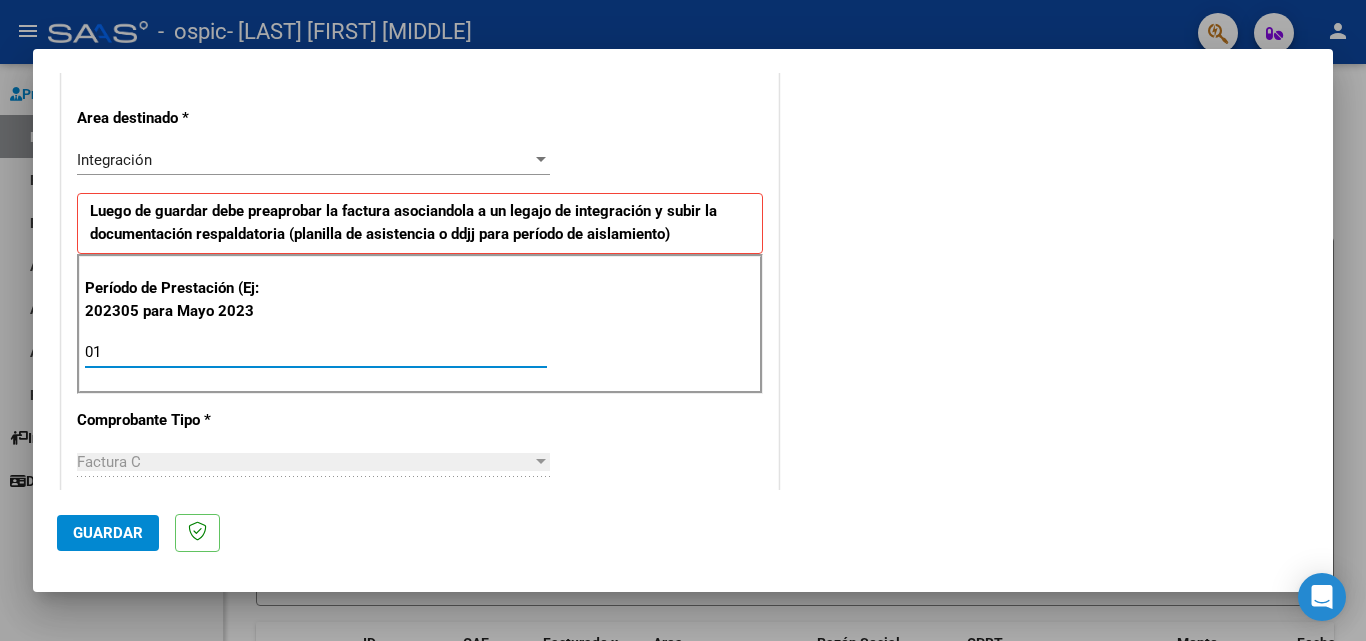 type on "0" 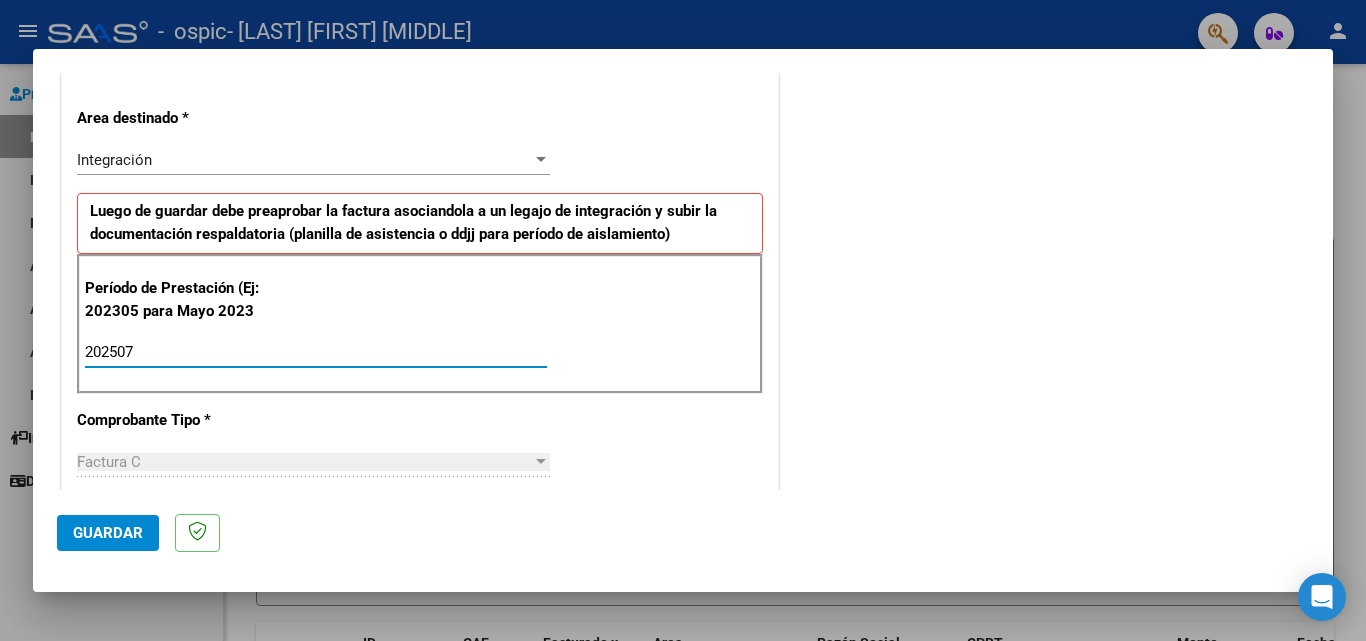 type on "202507" 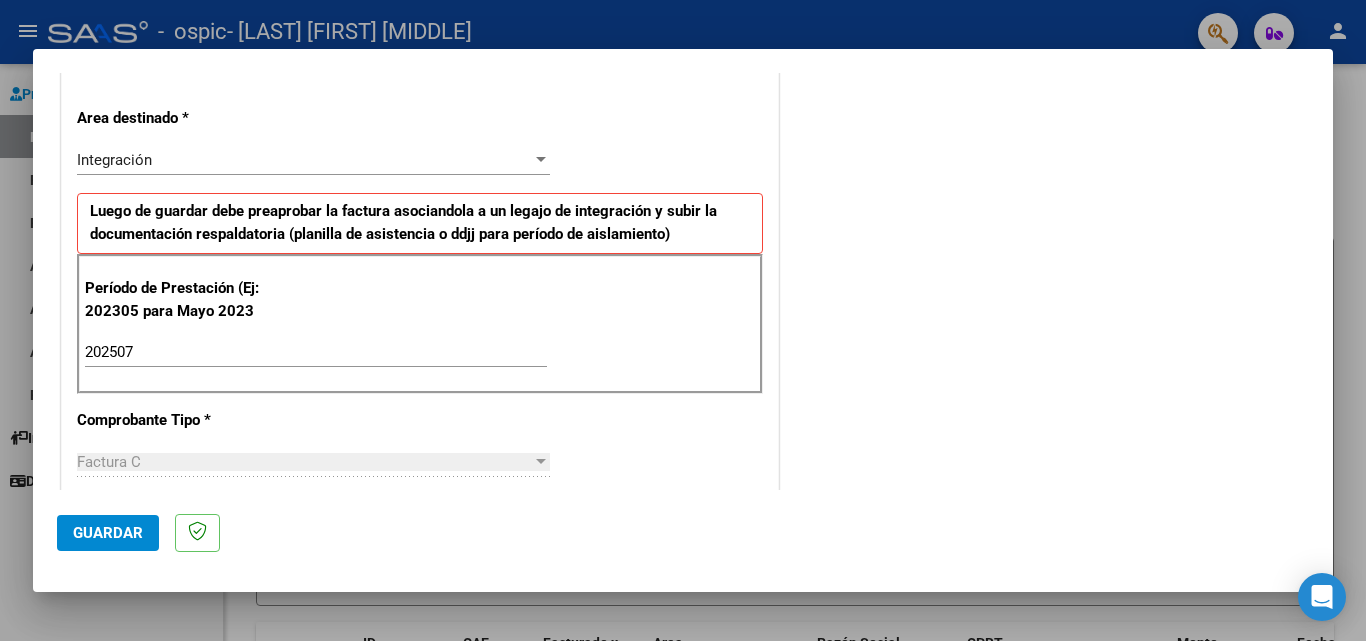 click at bounding box center (541, 462) 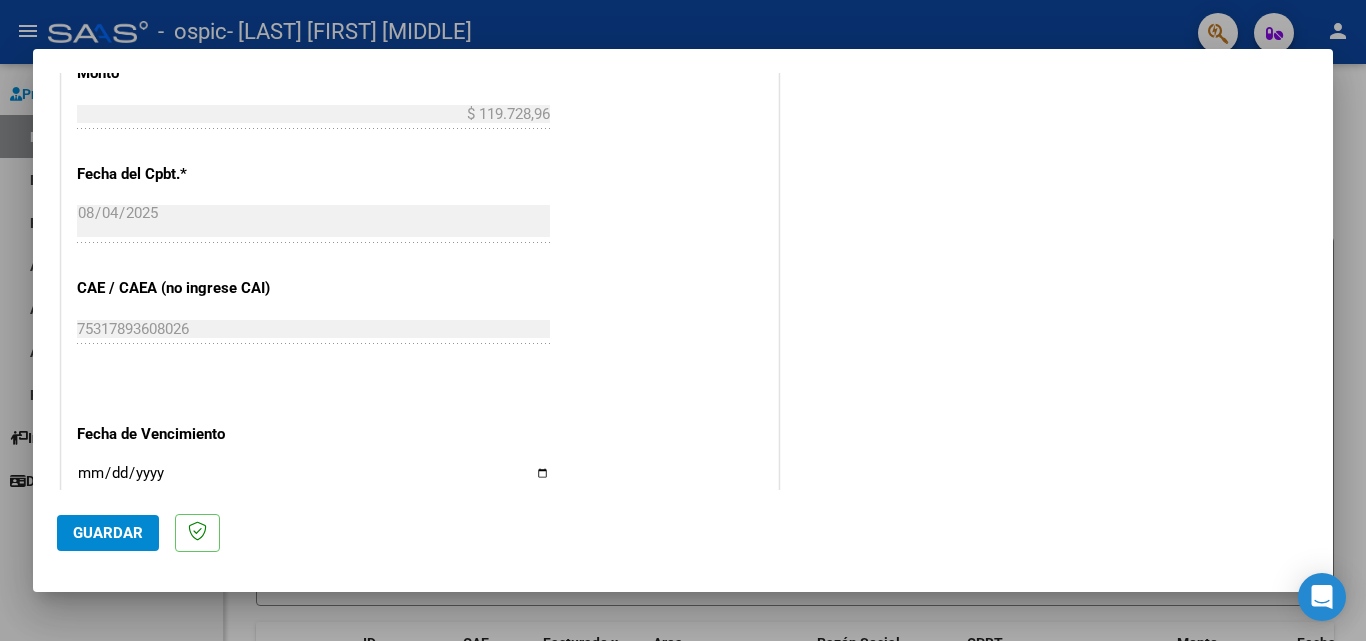 scroll, scrollTop: 1100, scrollLeft: 0, axis: vertical 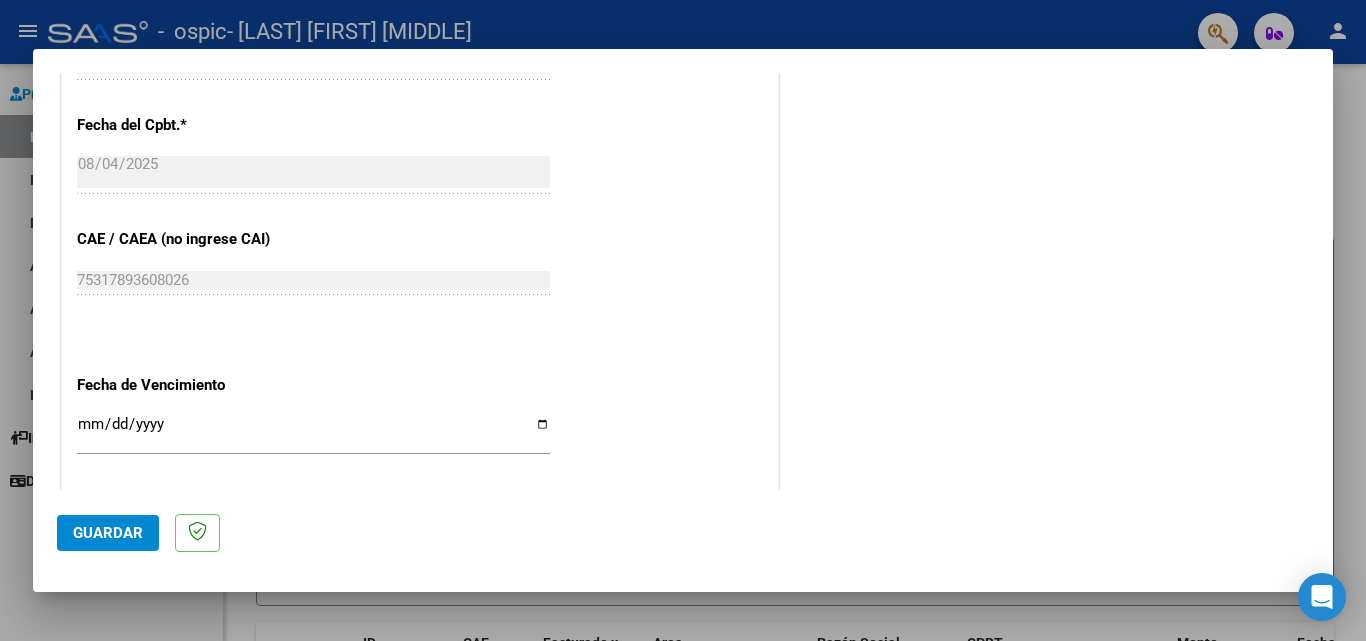 click on "CUIT  *   [NUMBER] Ingresar CUIT  ANALISIS PRESTADOR  Area destinado * Integración Seleccionar Area Luego de guardar debe preaprobar la factura asociandola a un legajo de integración y subir la documentación respaldatoria (planilla de asistencia o ddjj para período de aislamiento)  Período de Prestación (Ej: 202305 para Mayo 2023    [YEAR][MONTH] Ingrese el Período de Prestación como indica el ejemplo   Comprobante Tipo * Factura C Seleccionar Tipo Punto de Venta  *   2 Ingresar el Nro.  Número  *   647 Ingresar el Nro.  Monto  *   $ 119.728,96 Ingresar el monto  Fecha del Cpbt.  *   [YEAR]-[MONTH]-[DAY] Ingresar la fecha  CAE / CAEA (no ingrese CAI)    75317893608026 Ingresar el CAE o CAEA (no ingrese CAI)  Fecha de Vencimiento    Ingresar la fecha  Ref. Externa    Ingresar la ref.  N° Liquidación    Ingresar el N° Liquidación" at bounding box center (420, -44) 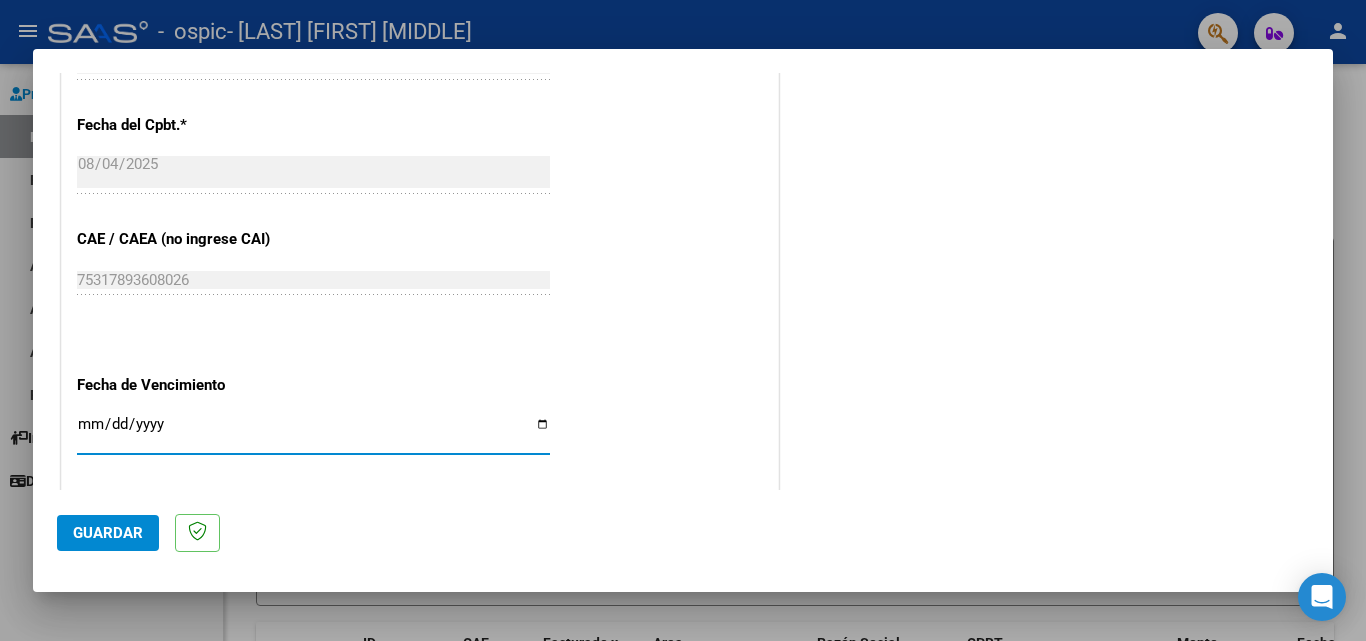click on "Ingresar la fecha" at bounding box center [313, 432] 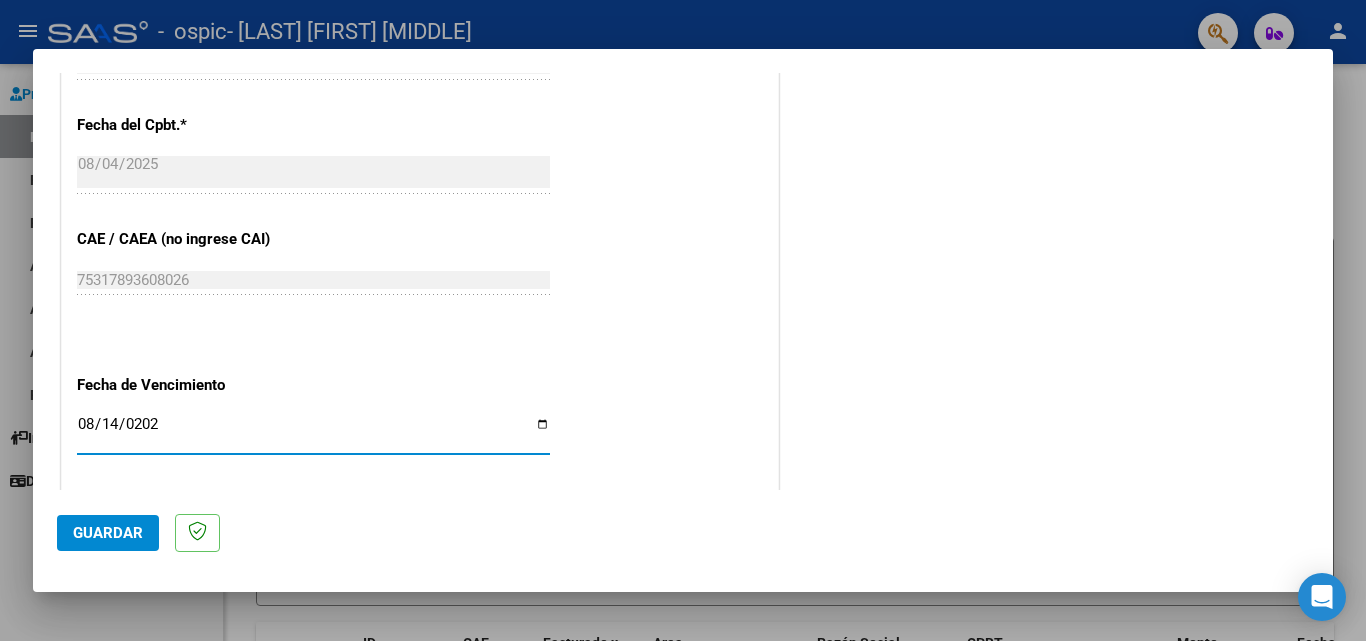 type on "2025-08-14" 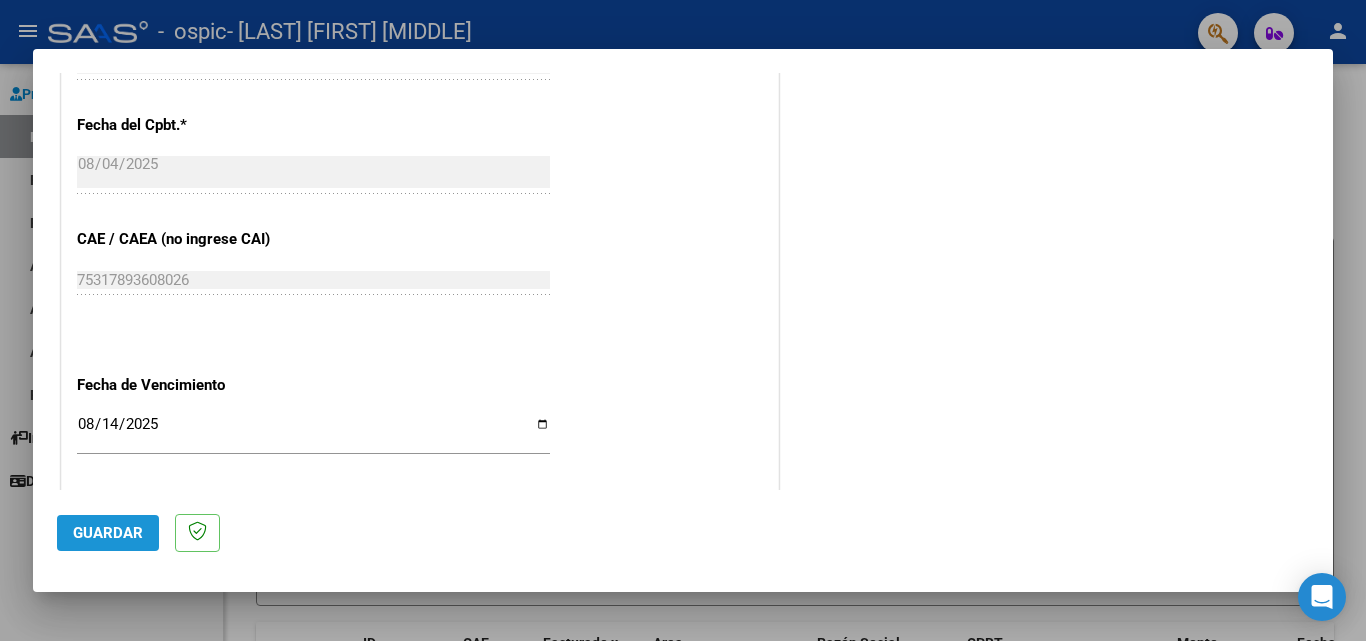 click on "Guardar" 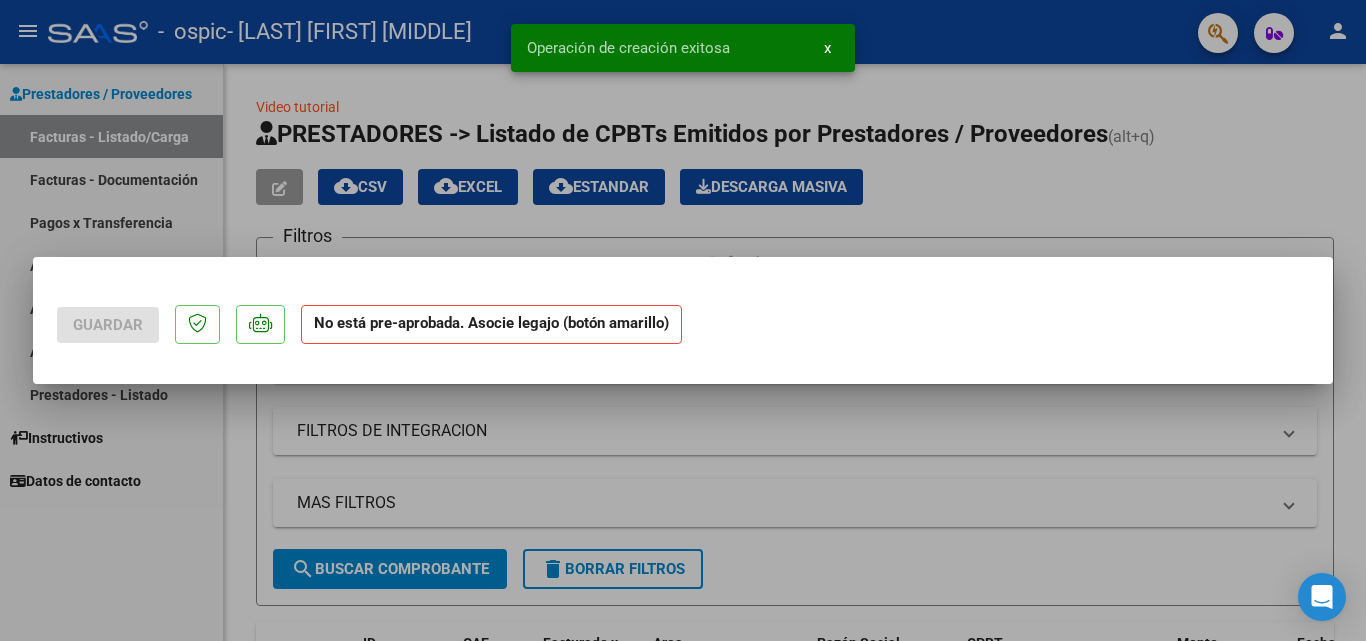 scroll, scrollTop: 0, scrollLeft: 0, axis: both 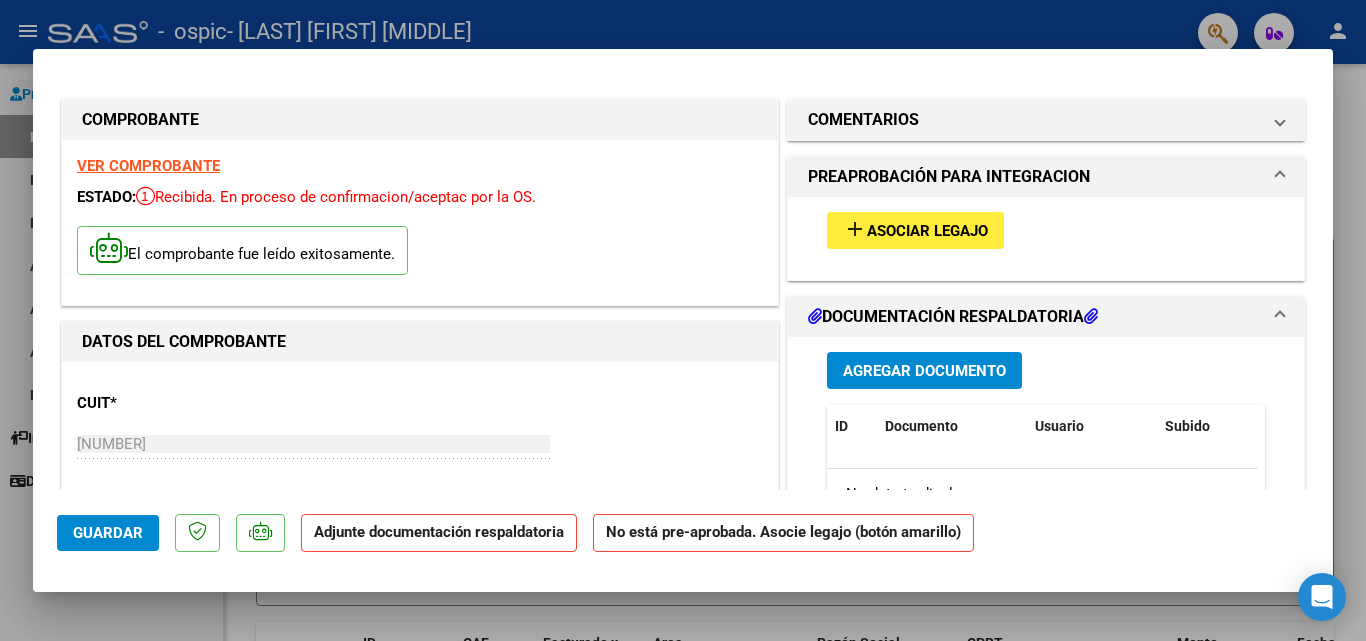 click on "Asociar Legajo" at bounding box center (927, 231) 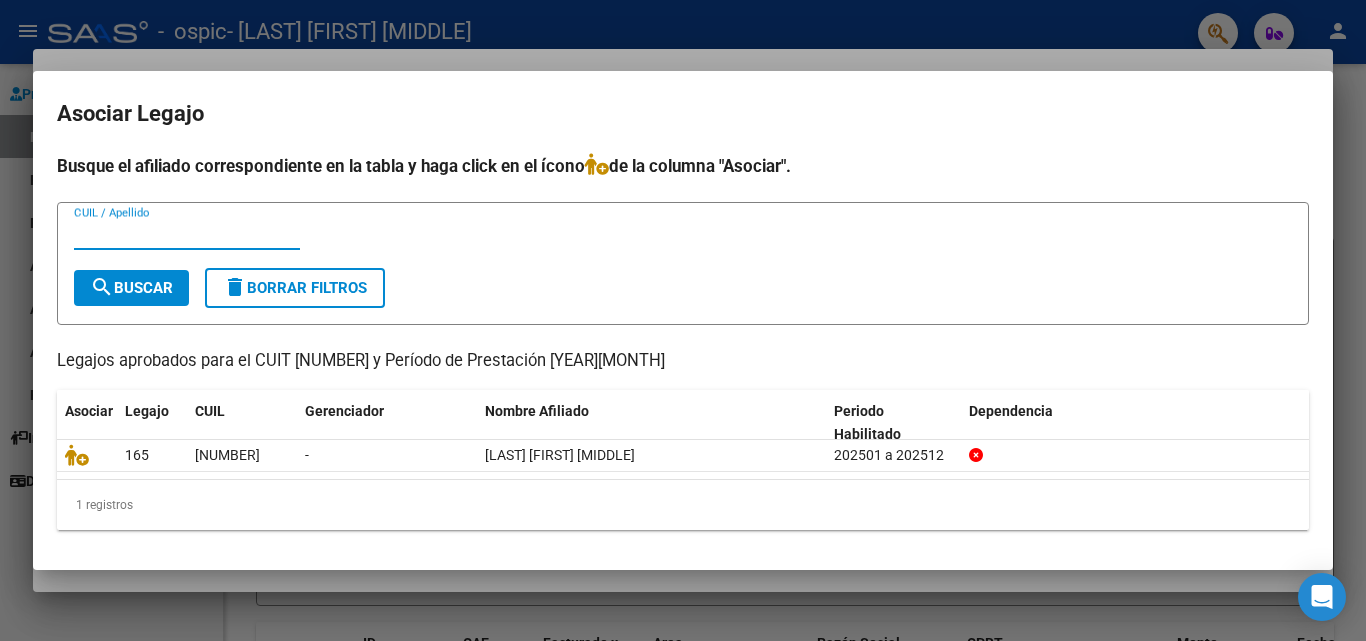 click on "CUIL / Apellido" at bounding box center (187, 234) 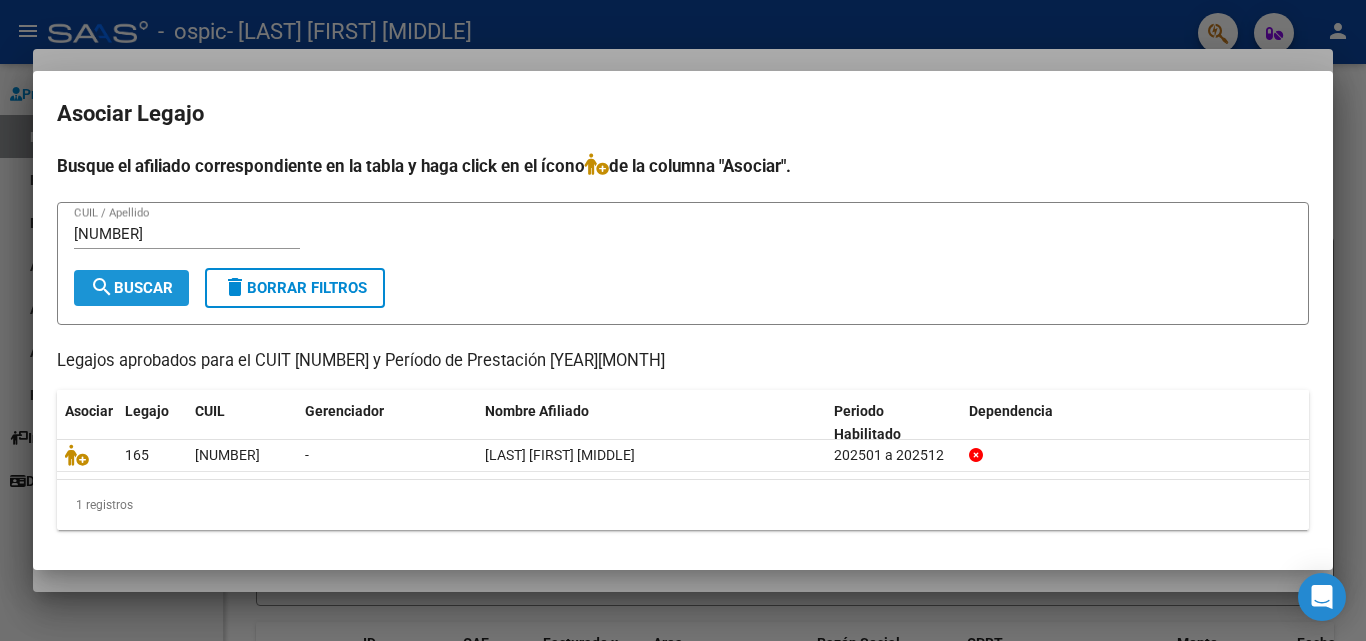 click on "search  Buscar" at bounding box center (131, 288) 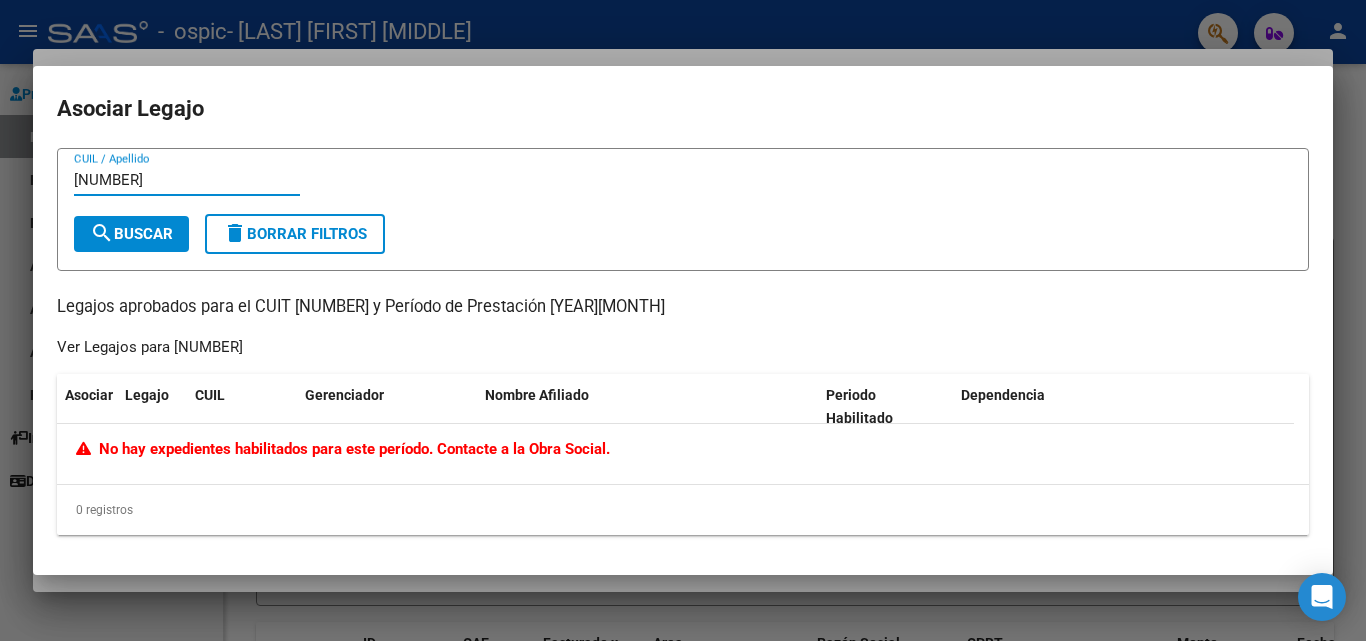 click on "[NUMBER]" at bounding box center (187, 180) 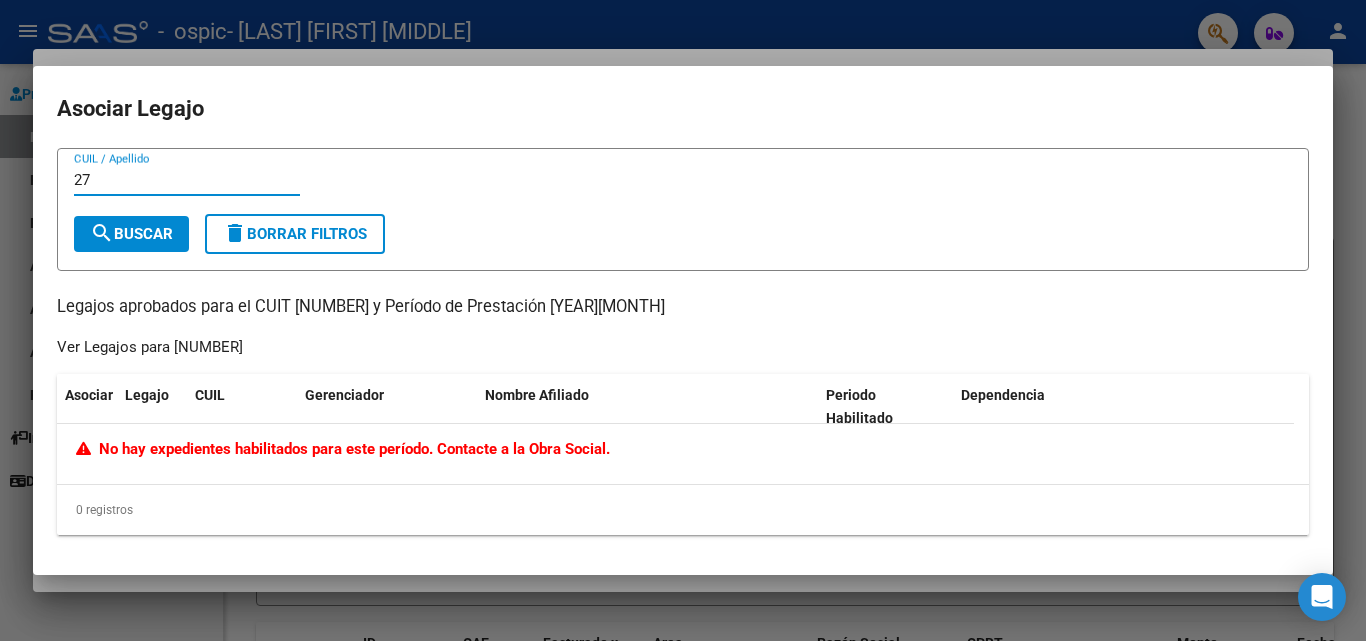 type on "2" 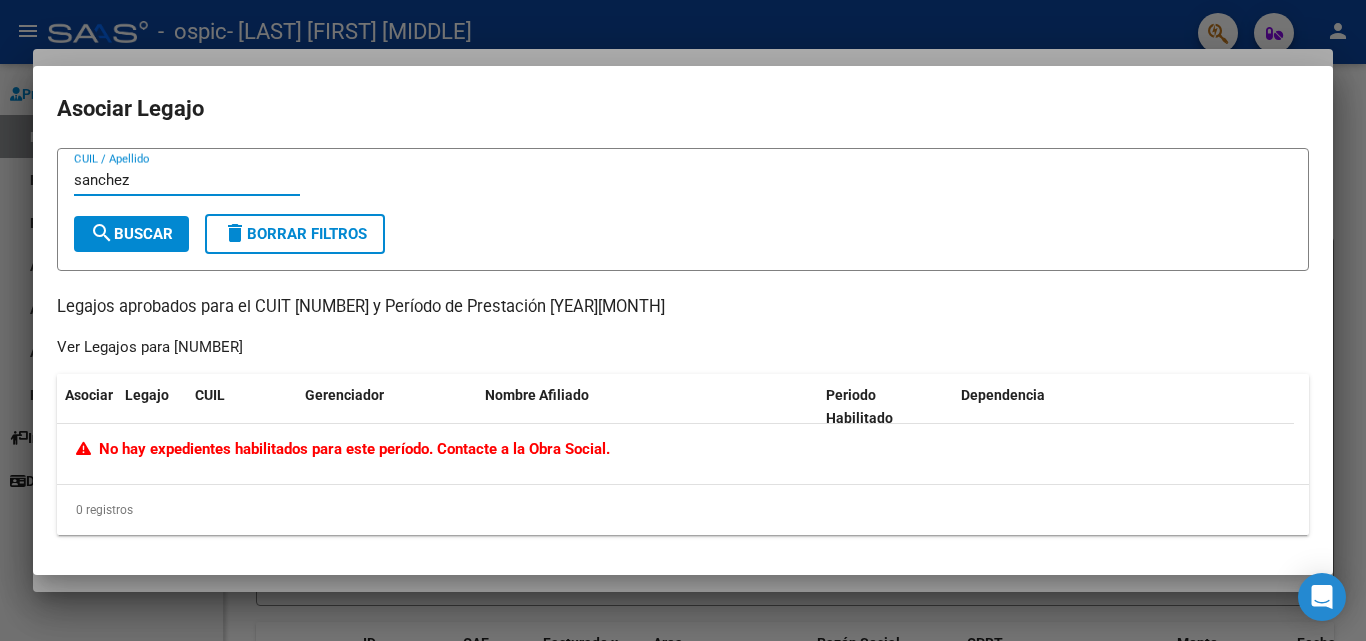 type on "sanchez" 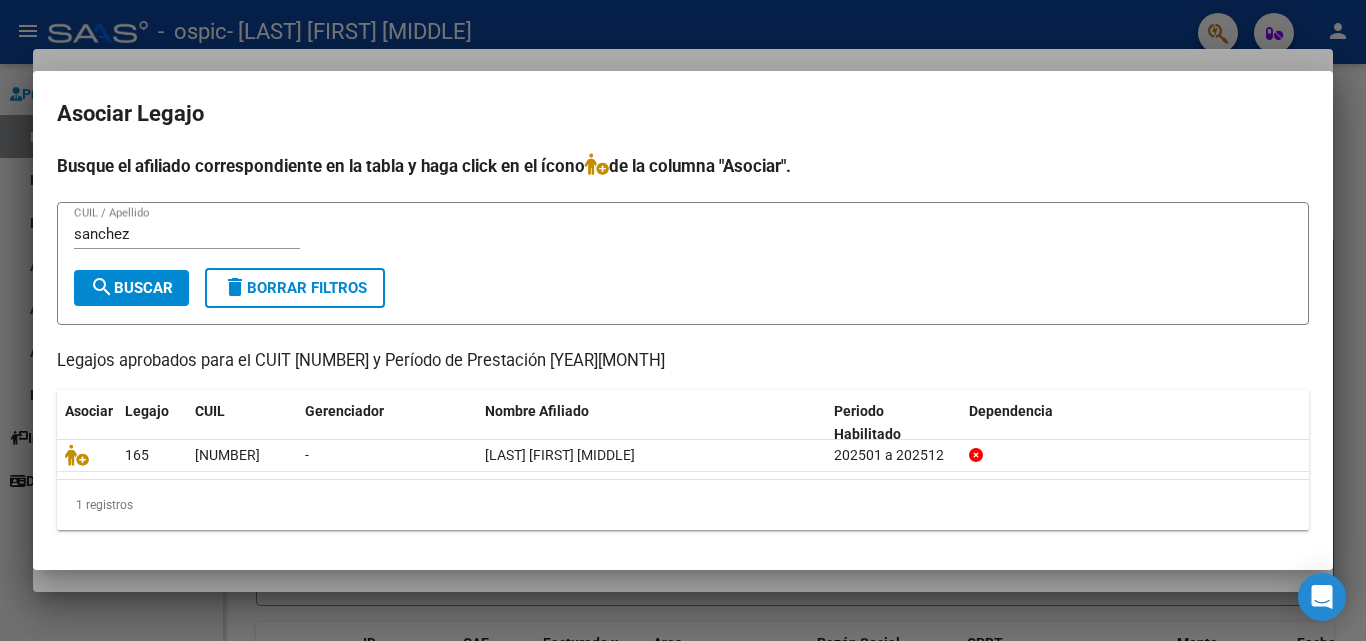 click at bounding box center (683, 320) 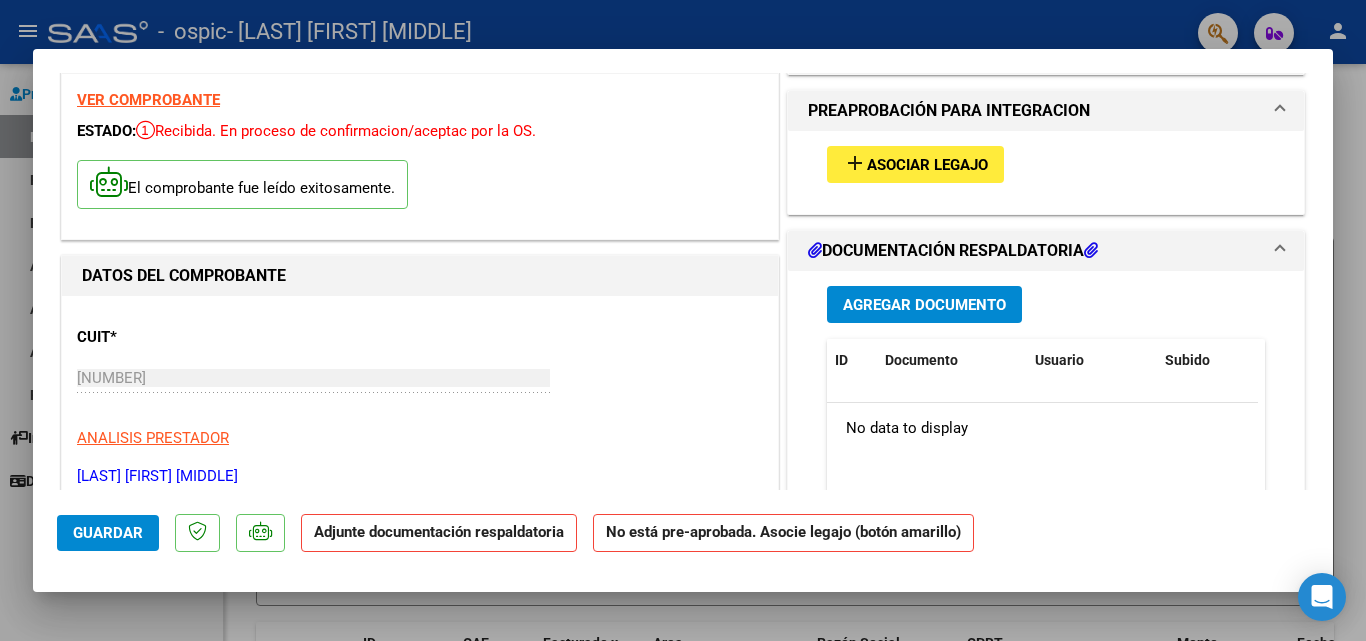 scroll, scrollTop: 100, scrollLeft: 0, axis: vertical 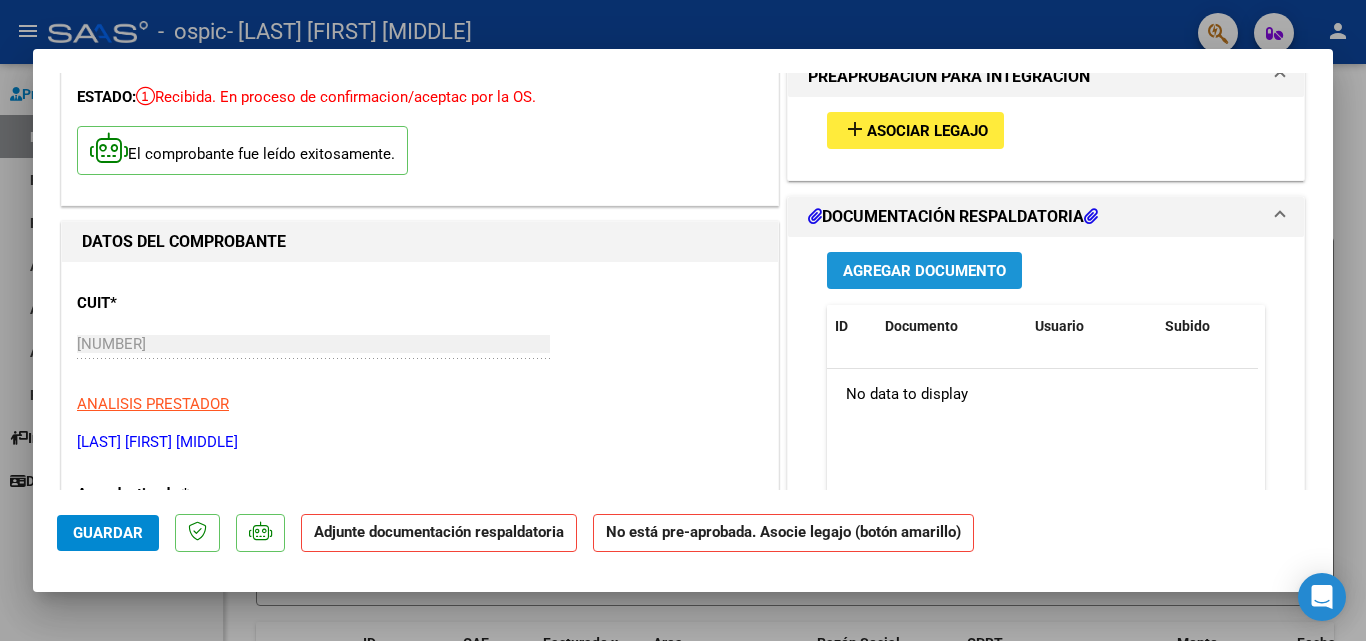 click on "Agregar Documento" at bounding box center [924, 271] 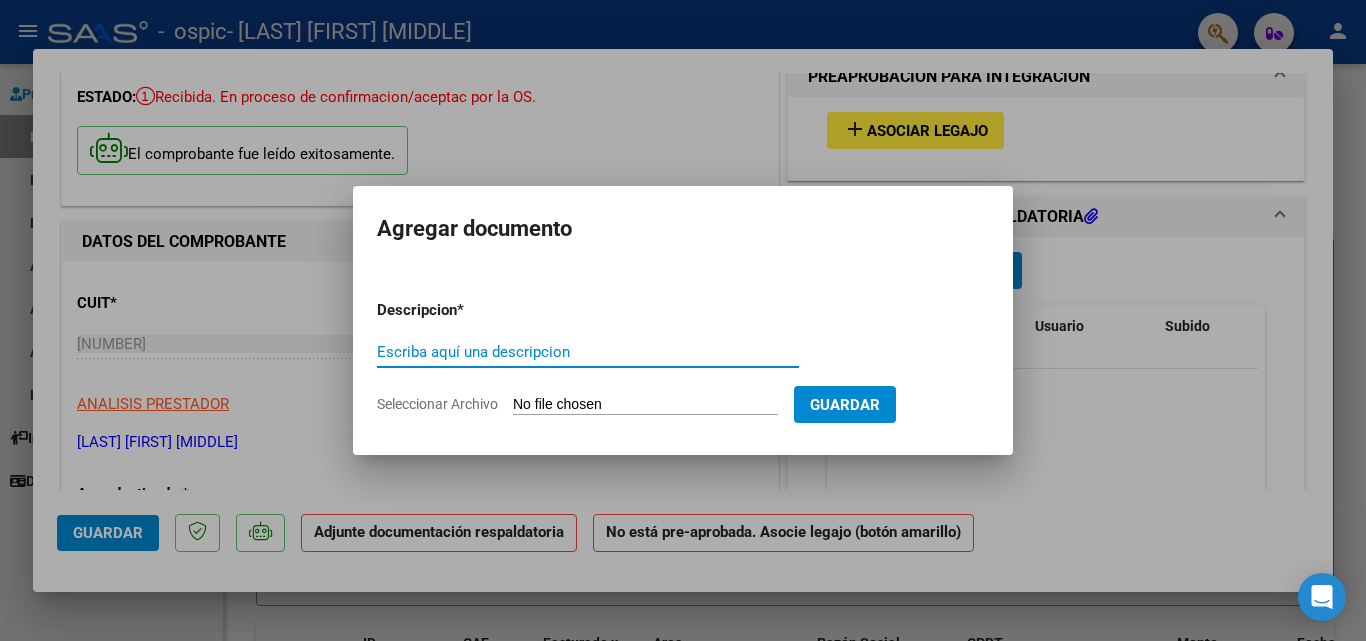 click on "Escriba aquí una descripcion" at bounding box center [588, 352] 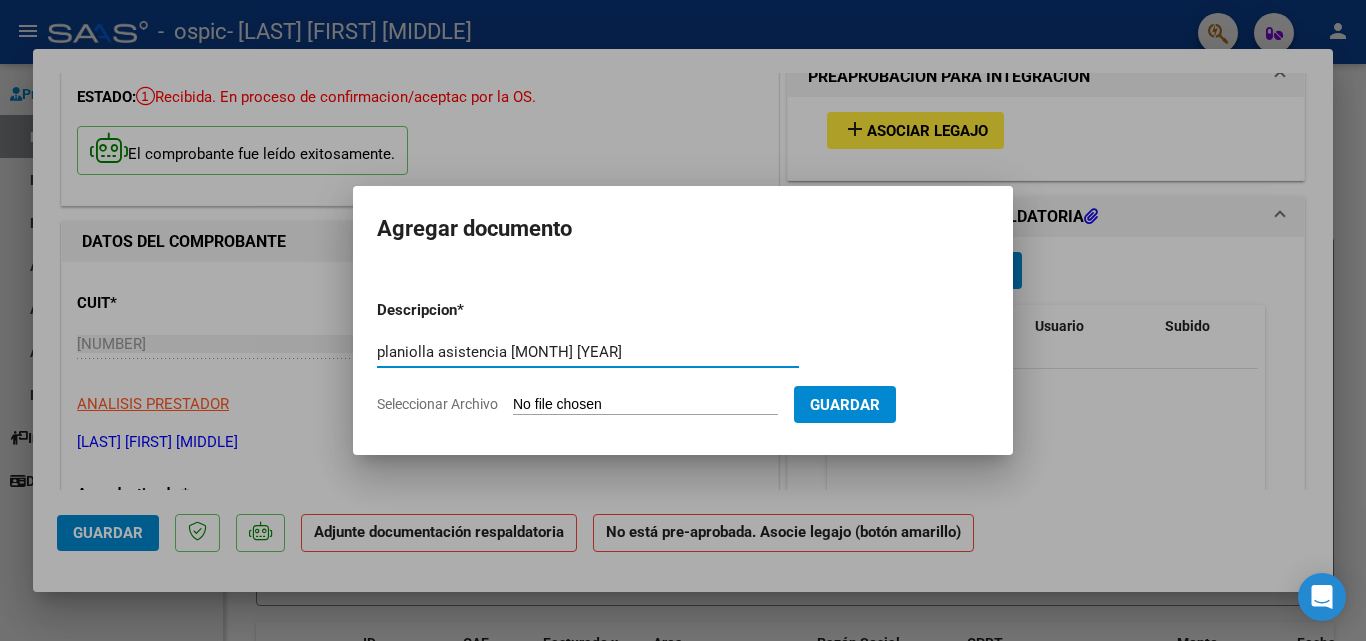 type on "planiolla asistencia [MONTH] [YEAR]" 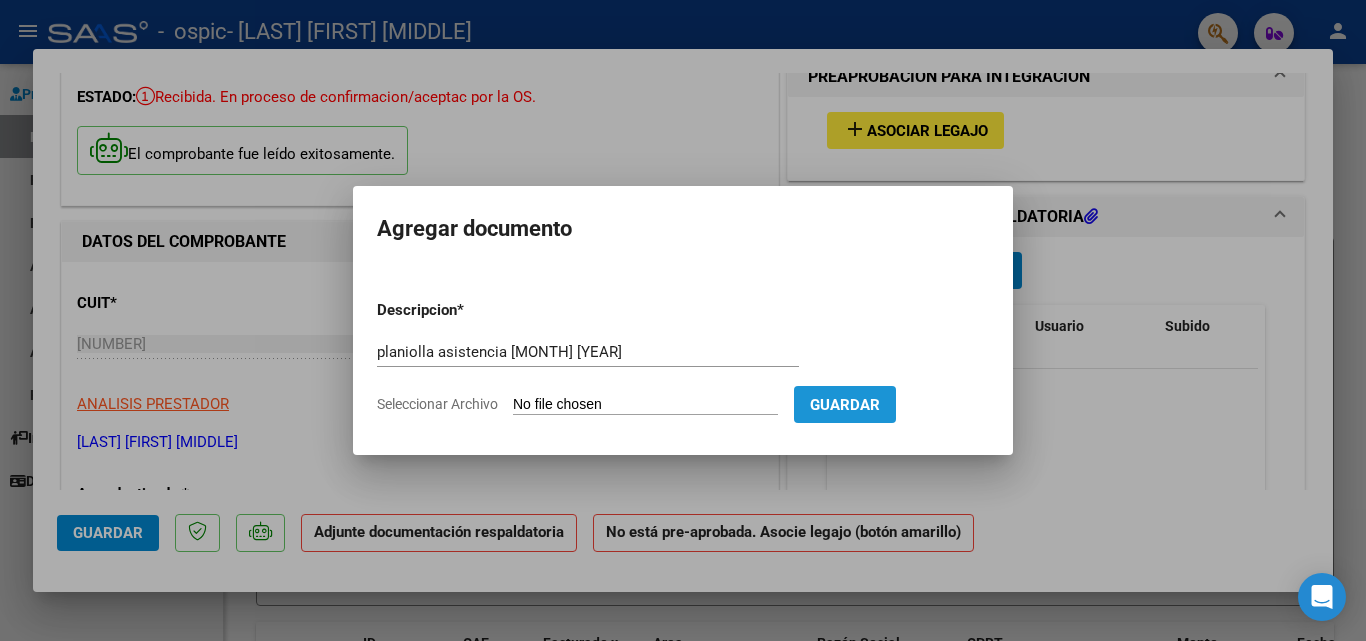 click on "Guardar" at bounding box center (845, 405) 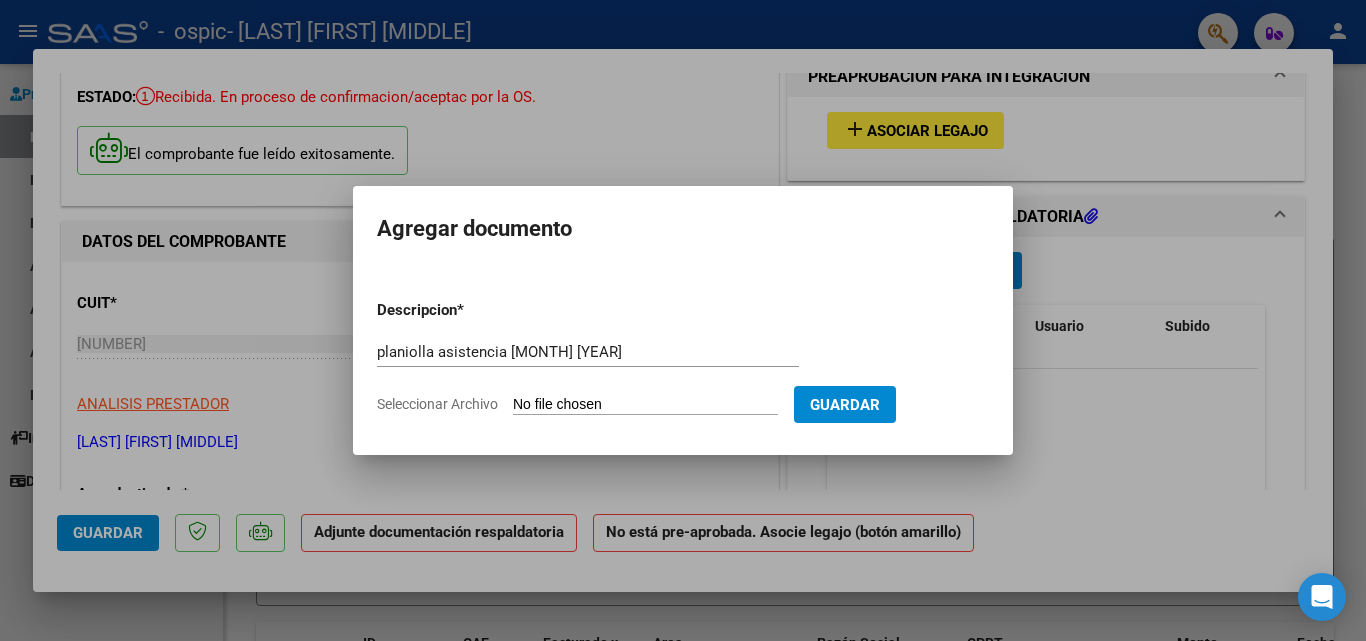 click on "Seleccionar Archivo" at bounding box center [645, 405] 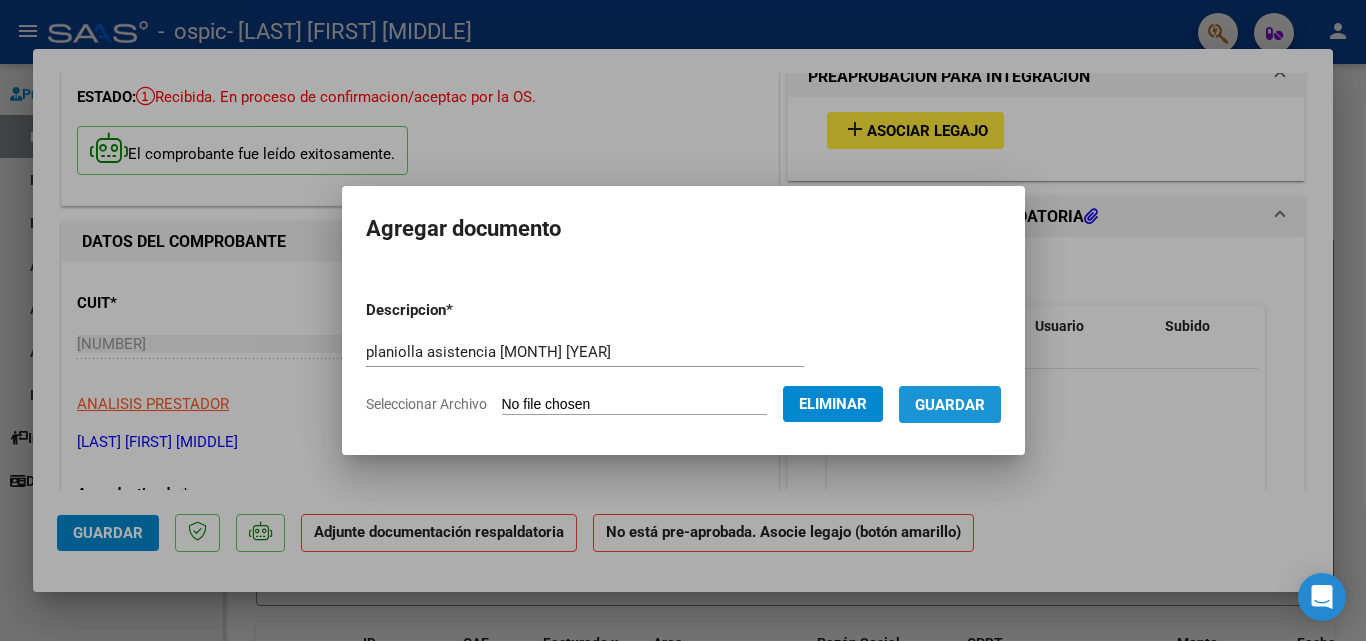 click on "Guardar" at bounding box center (950, 405) 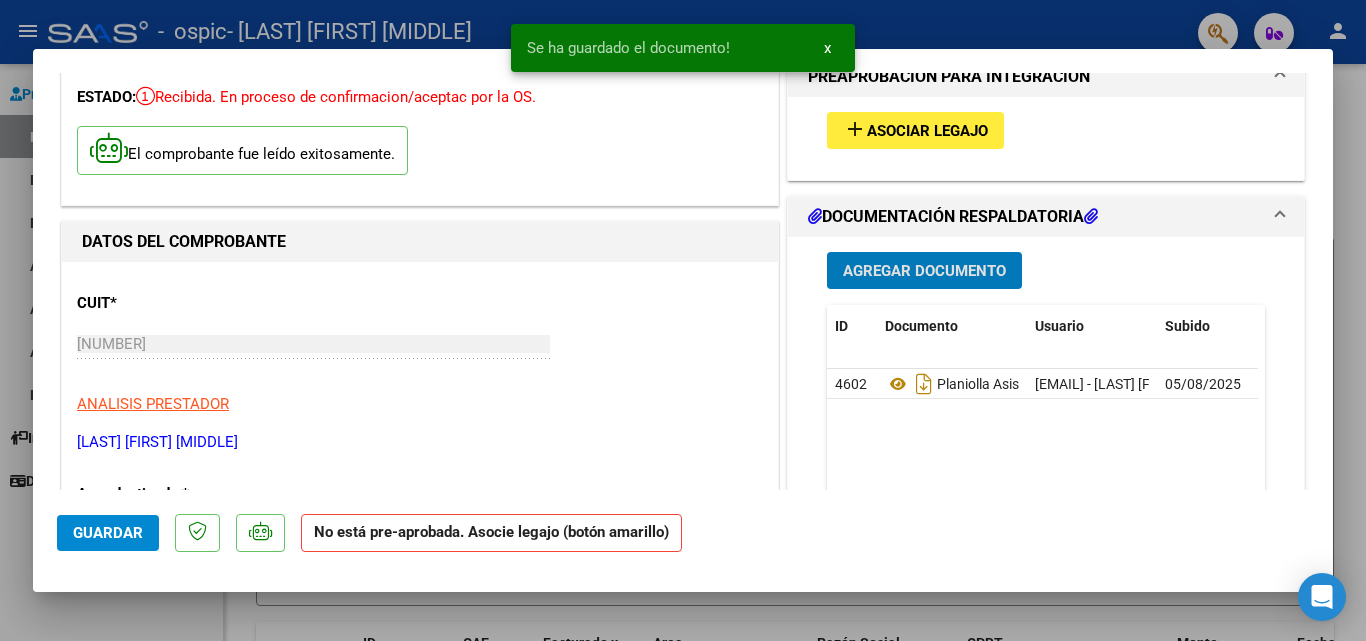 click on "Agregar Documento" at bounding box center (924, 271) 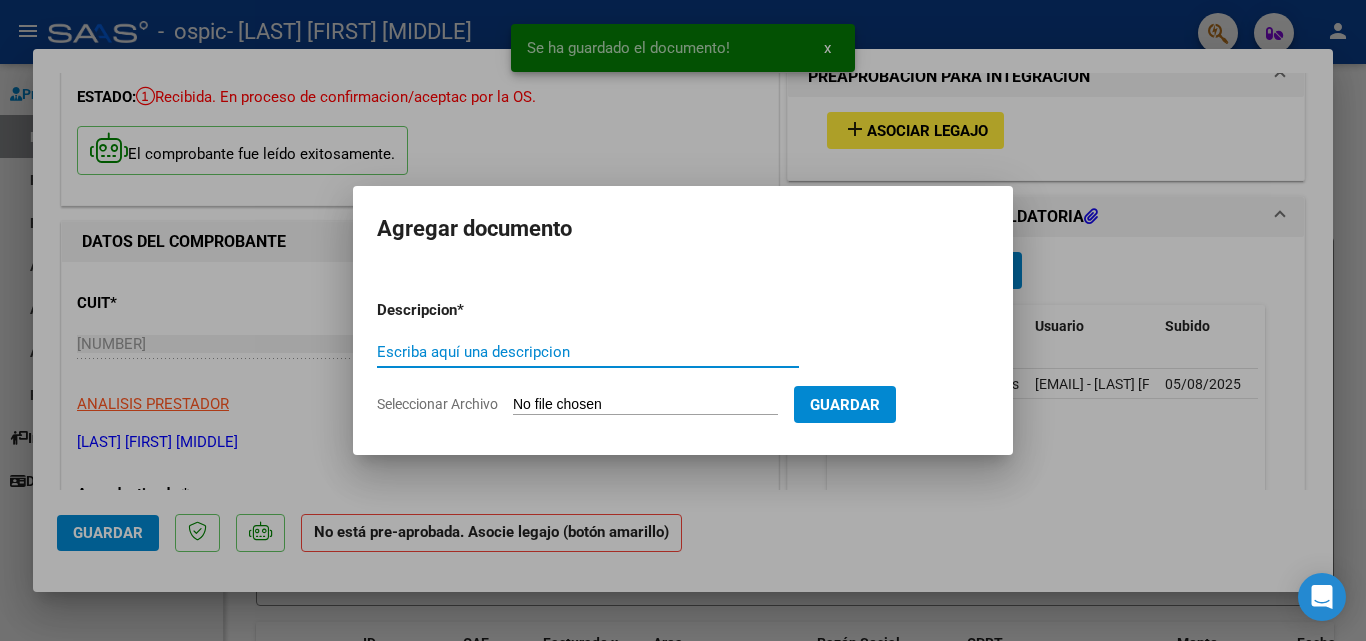 click on "Escriba aquí una descripcion" at bounding box center [588, 352] 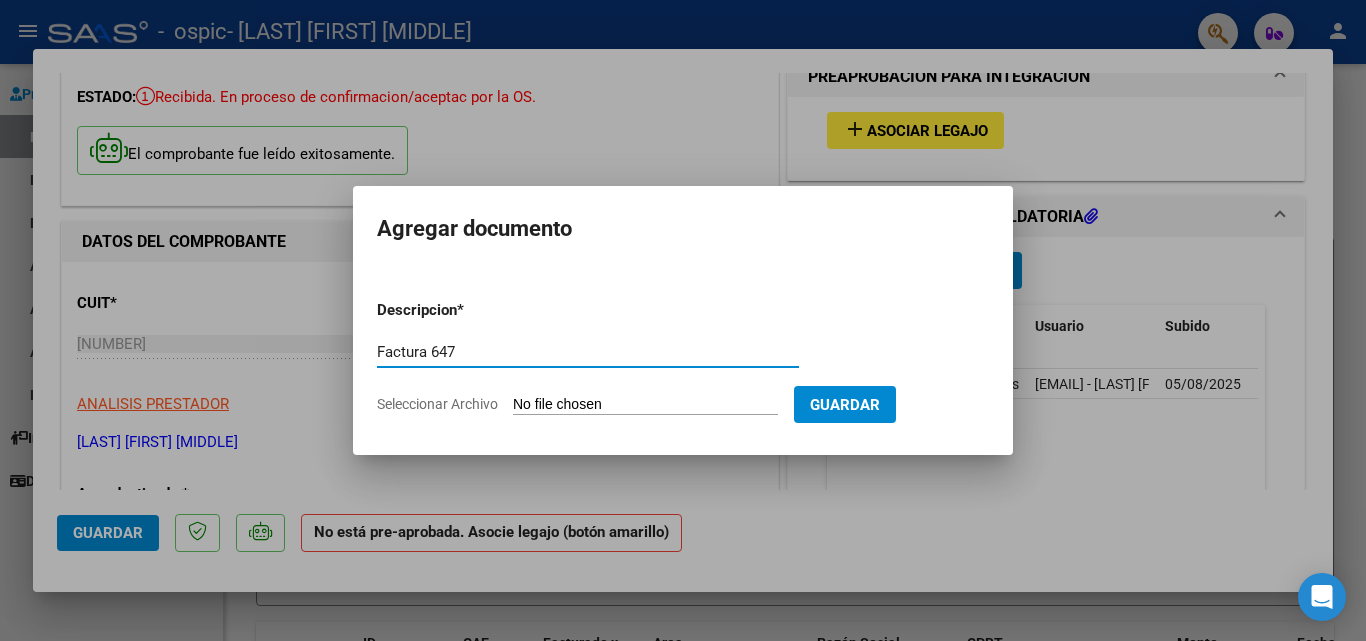 type on "Factura 647" 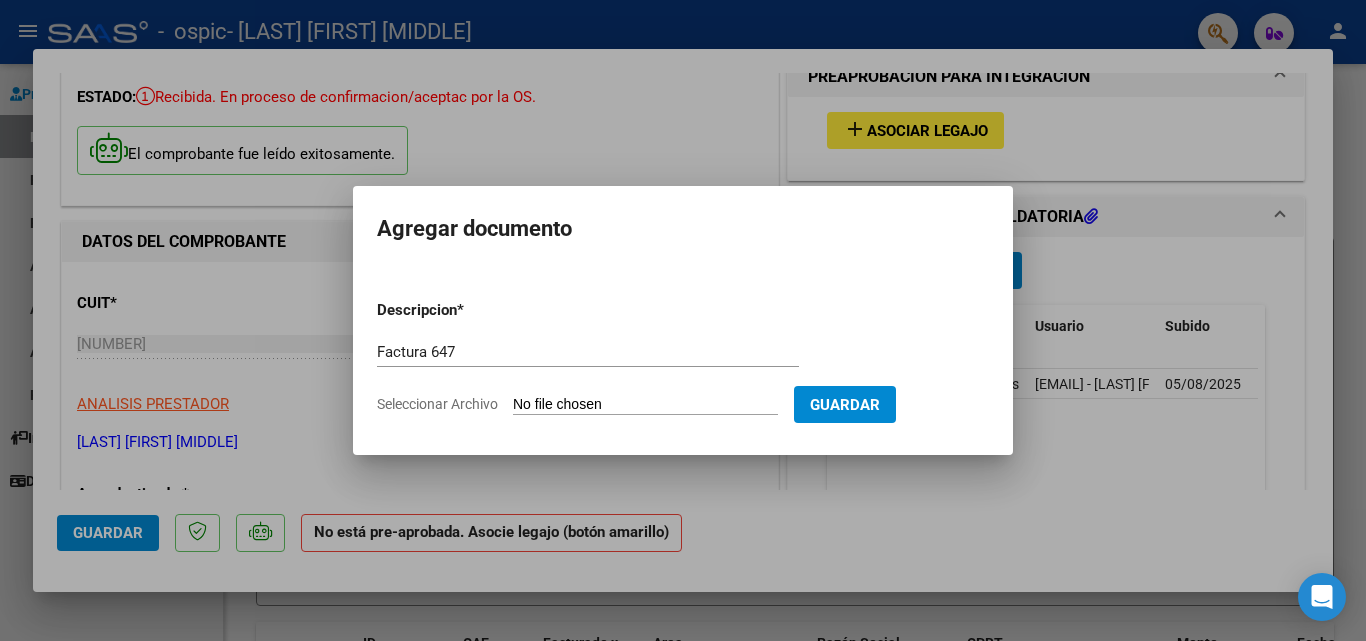 click on "Seleccionar Archivo" at bounding box center [645, 405] 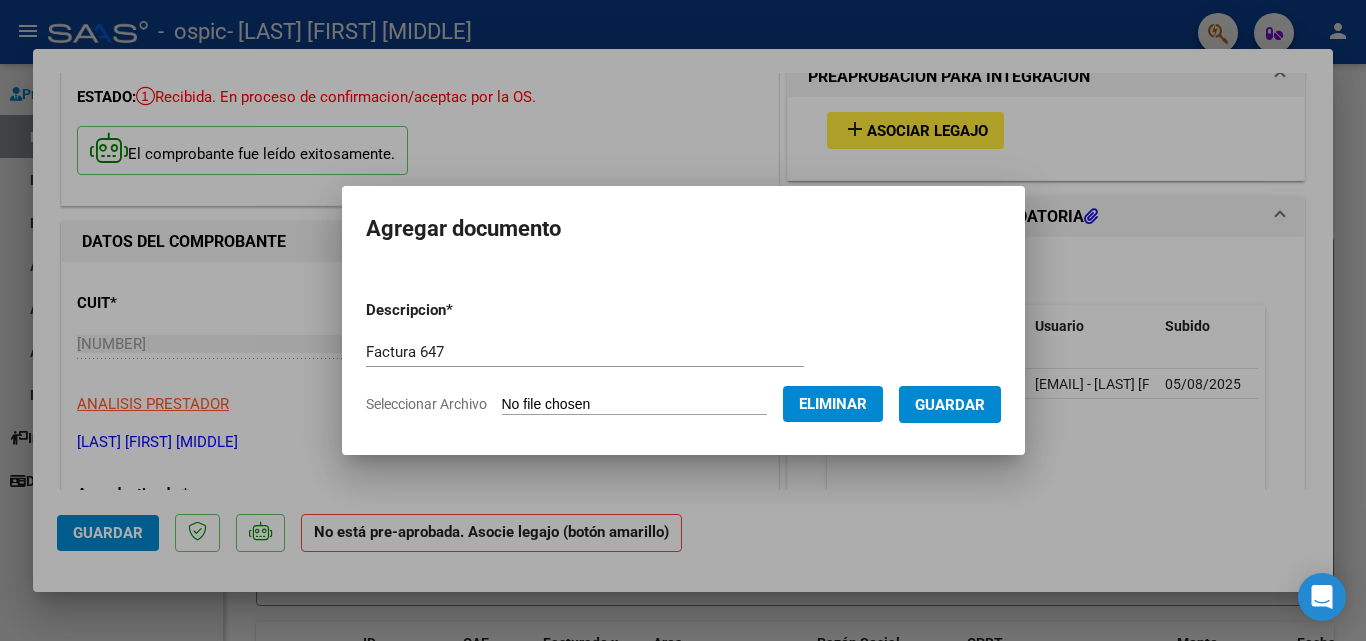 click on "Guardar" at bounding box center [950, 405] 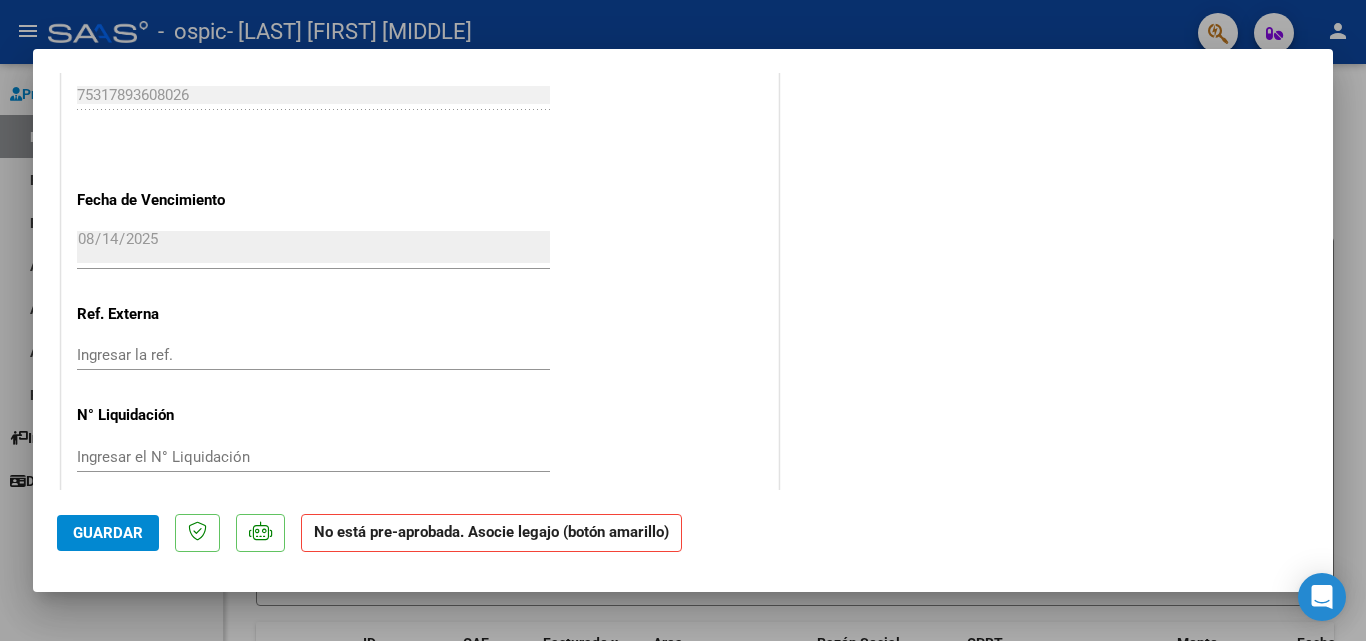 scroll, scrollTop: 1320, scrollLeft: 0, axis: vertical 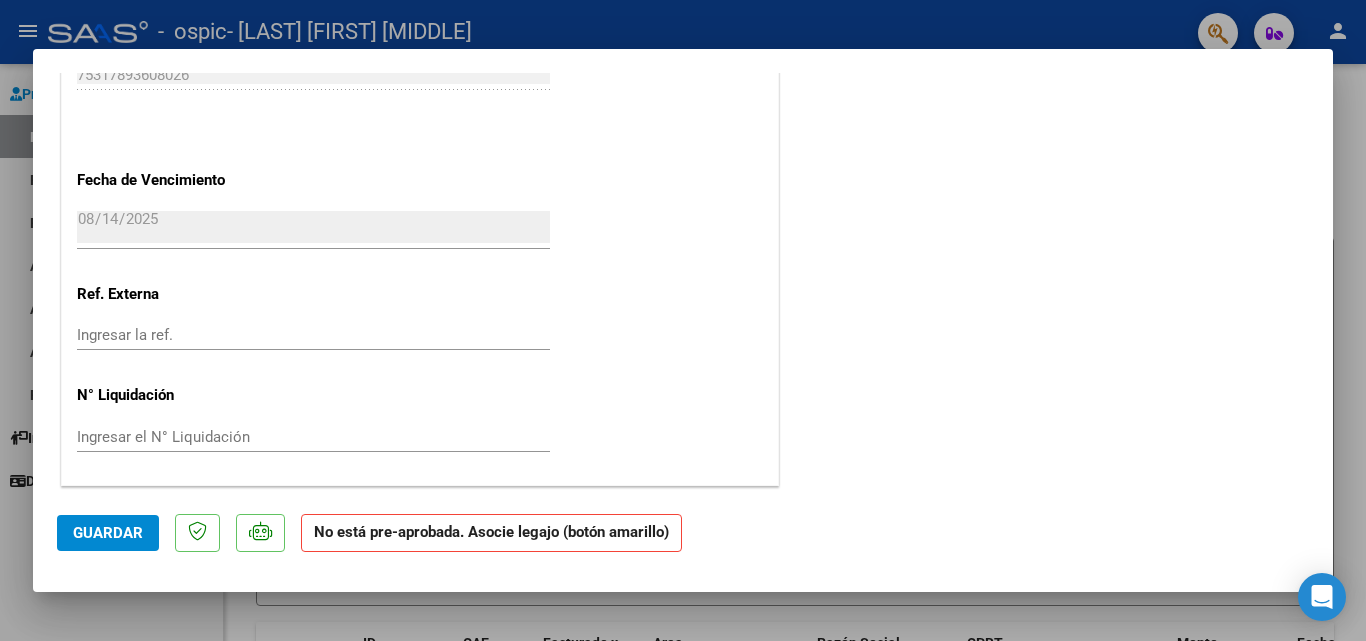 click on "Guardar" 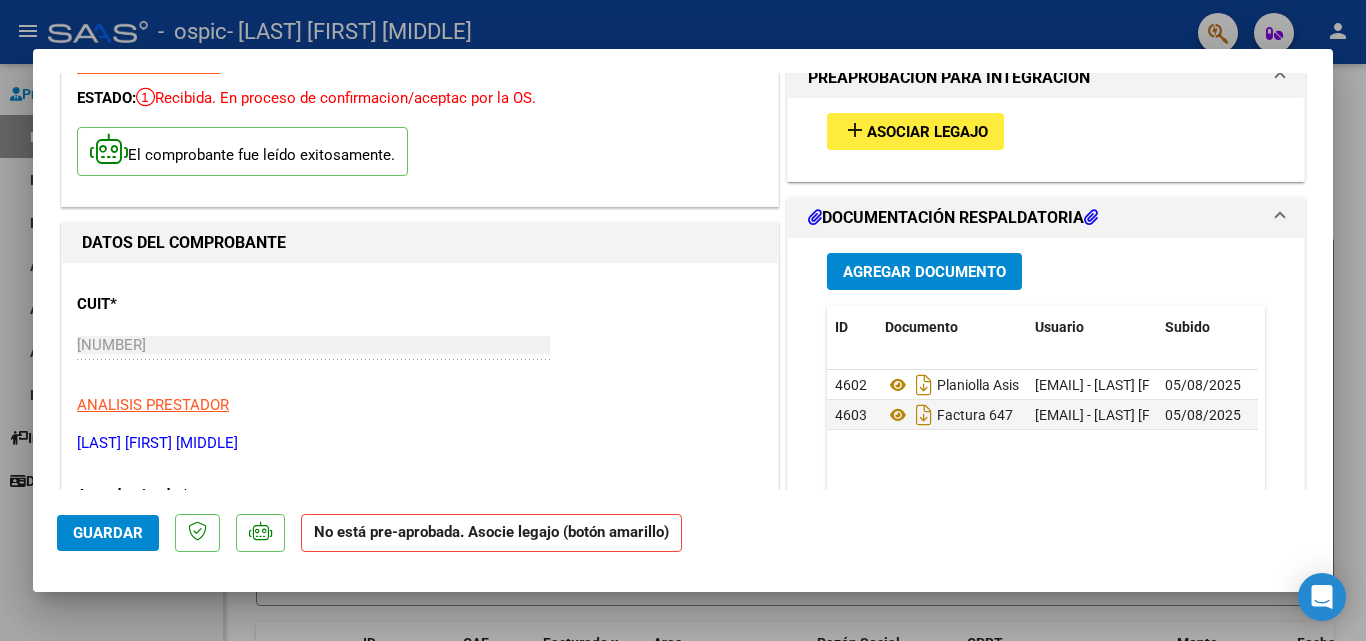 scroll, scrollTop: 0, scrollLeft: 0, axis: both 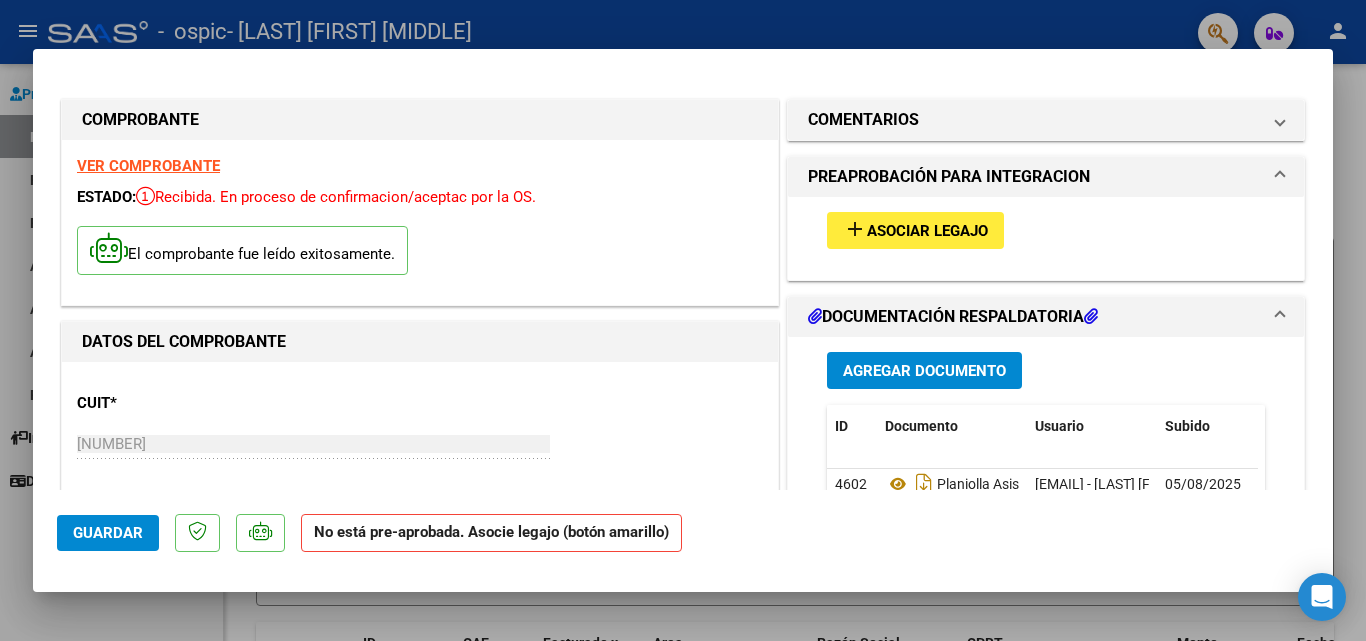 click on "Asociar Legajo" at bounding box center [927, 231] 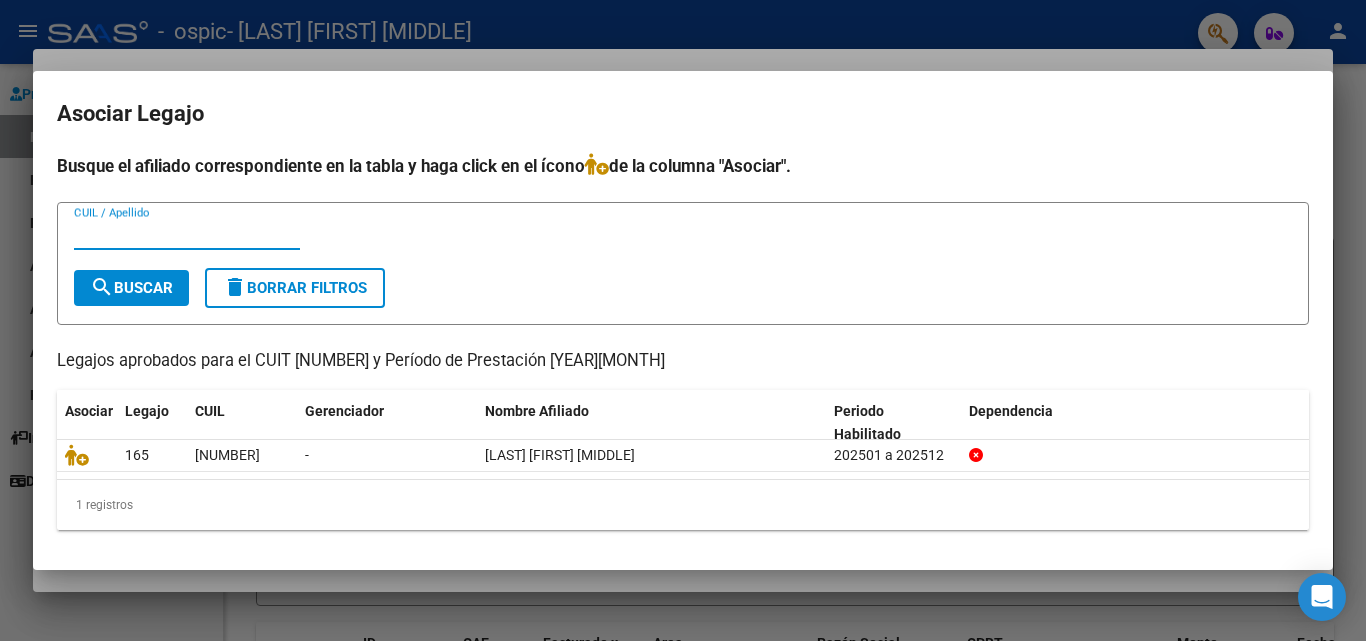 click on "CUIL / Apellido" at bounding box center (187, 234) 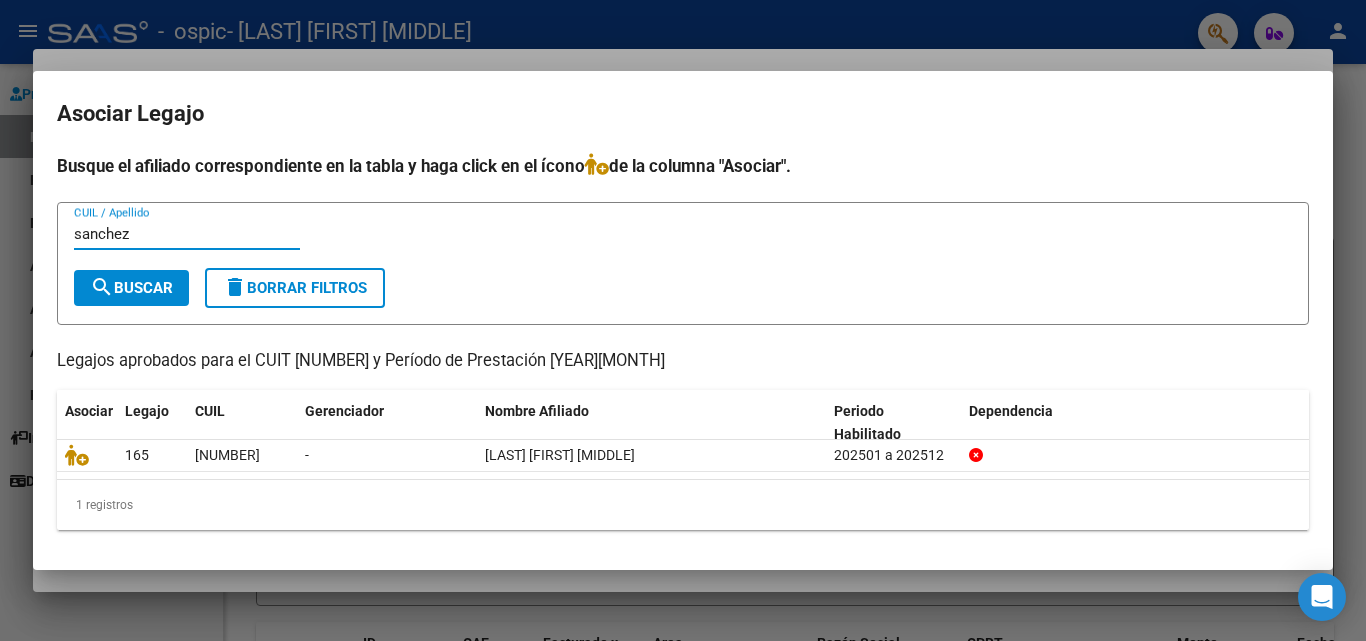 type on "sanchez" 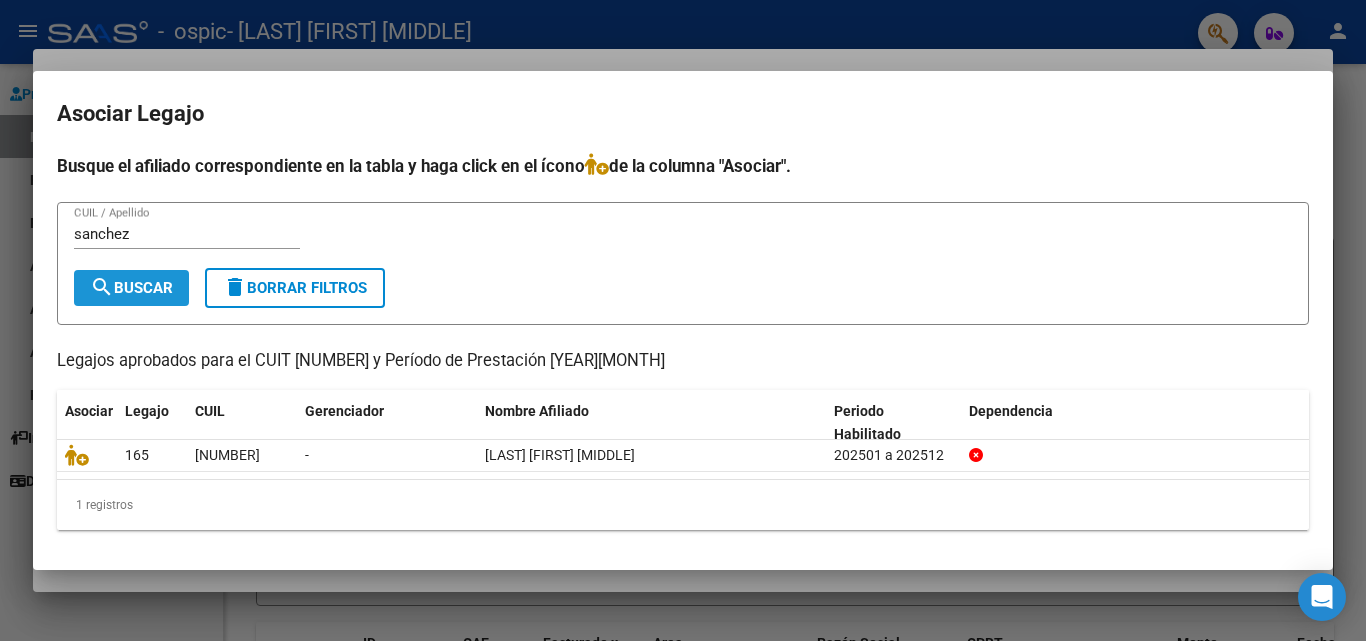 click on "search  Buscar" at bounding box center (131, 288) 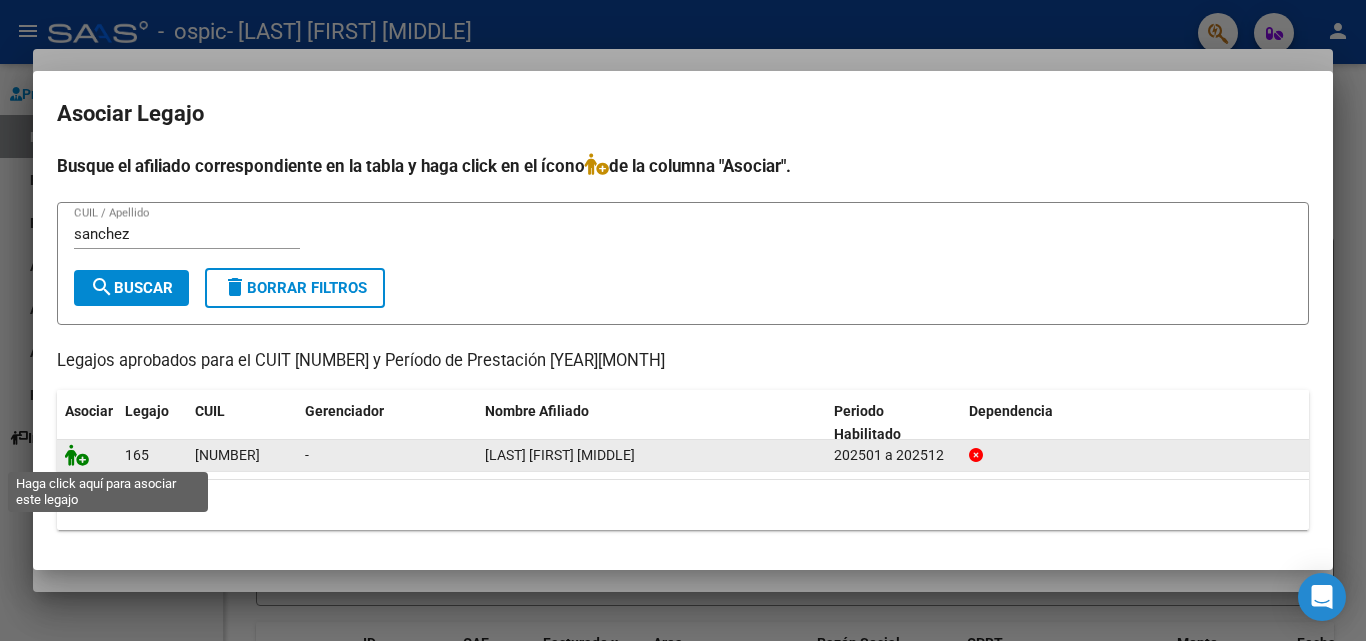click 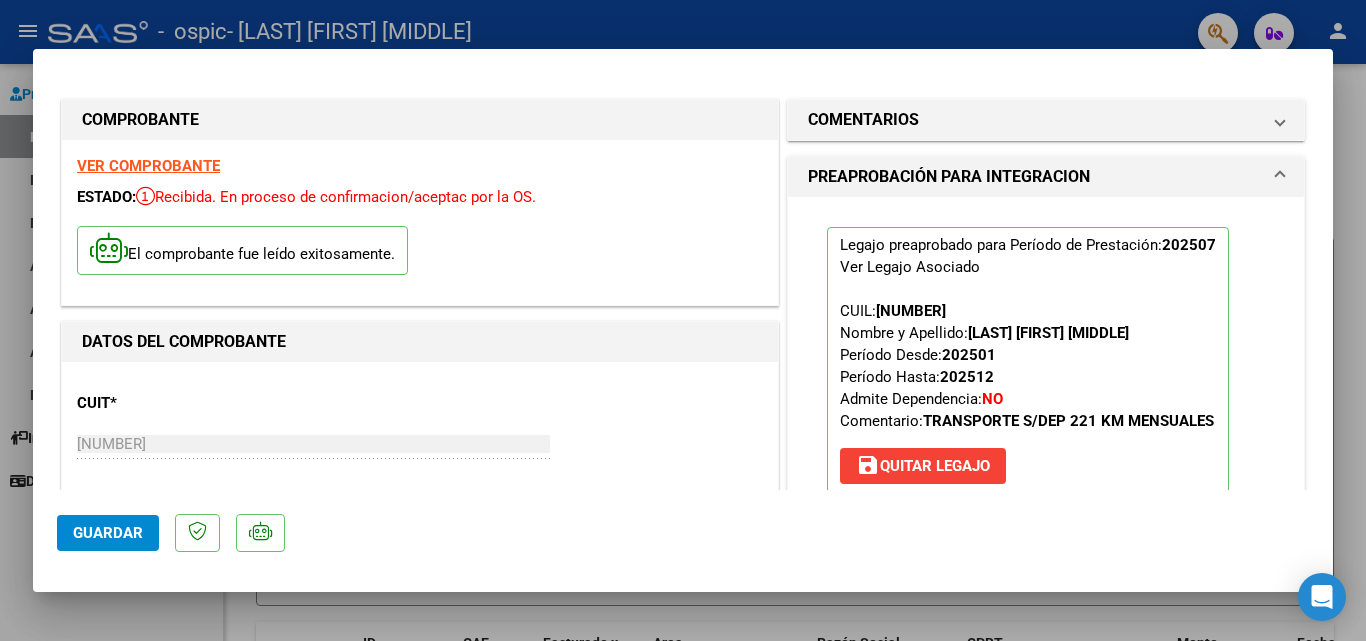 click on "VER COMPROBANTE" at bounding box center (148, 166) 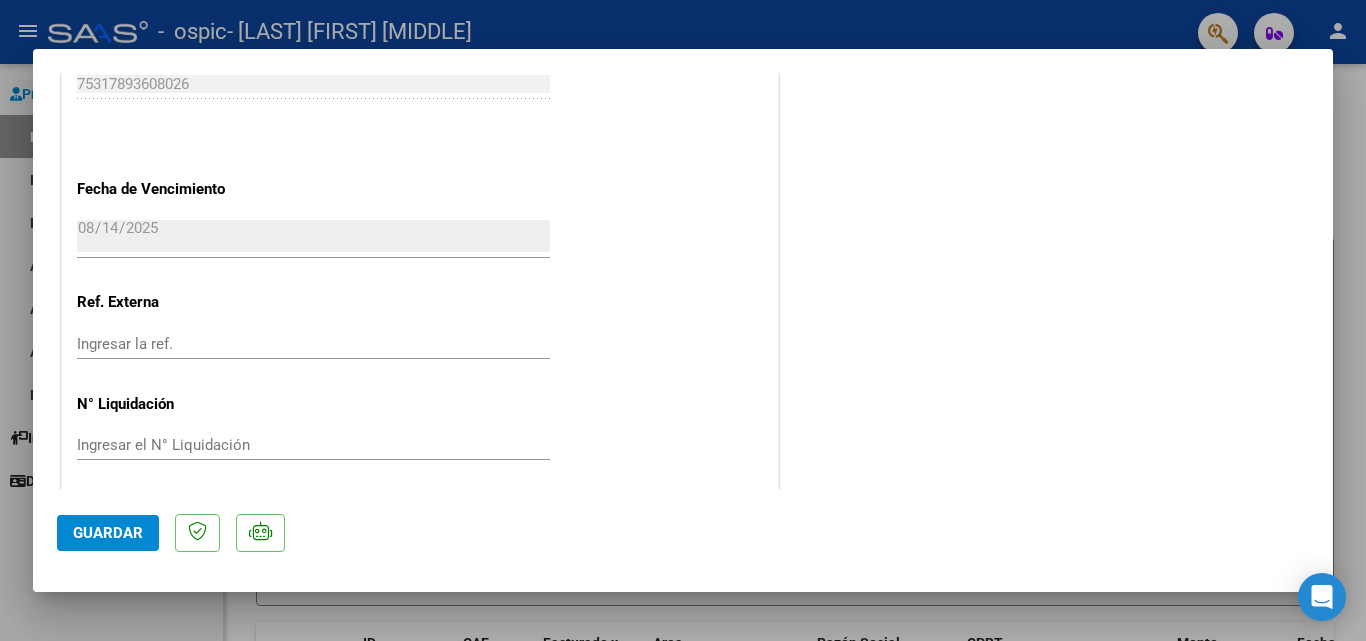 scroll, scrollTop: 1373, scrollLeft: 0, axis: vertical 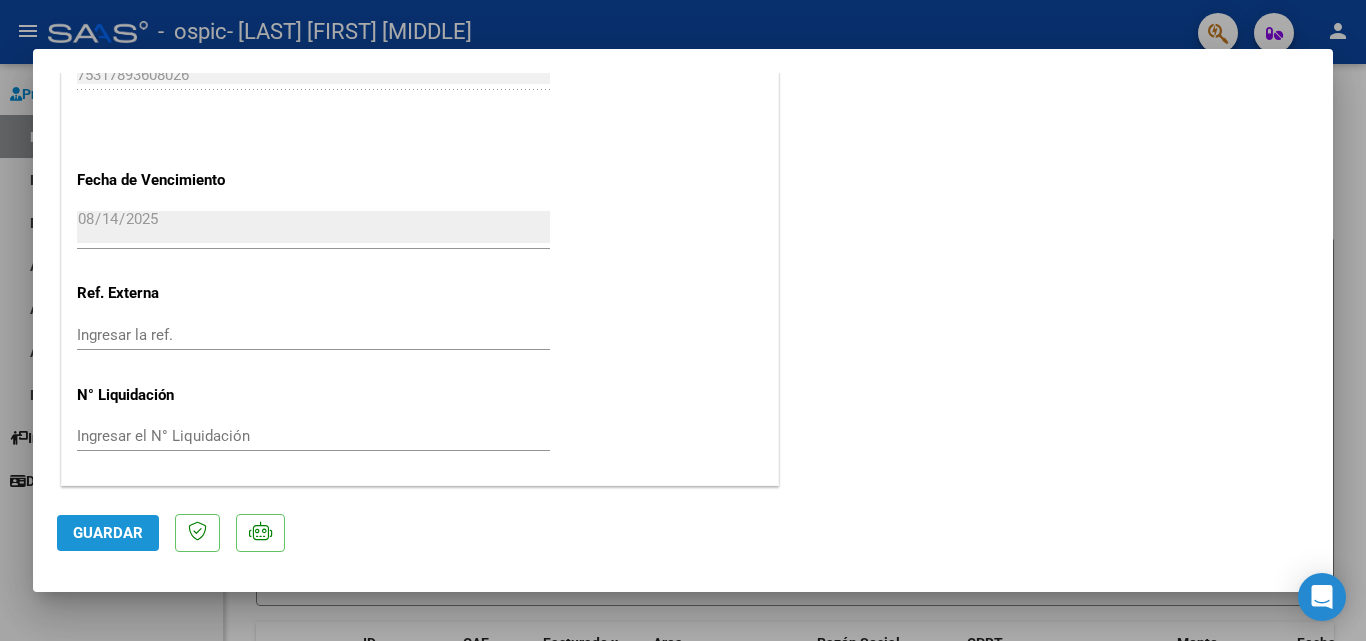 click on "Guardar" 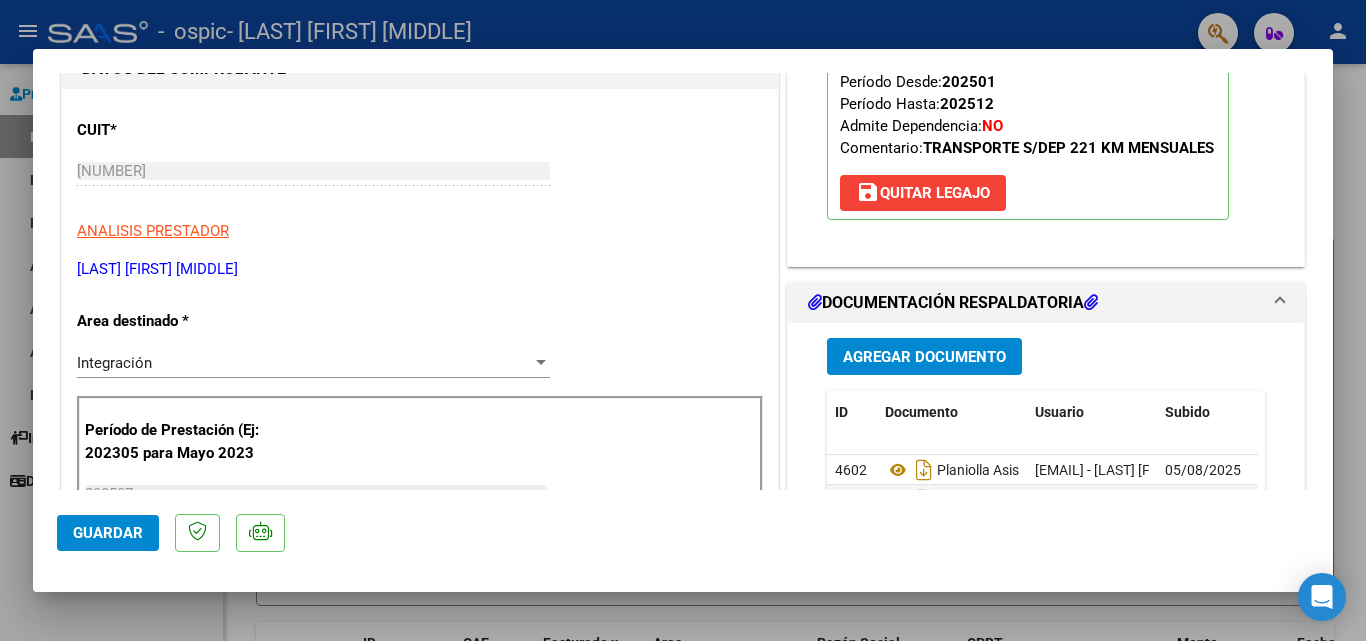 scroll, scrollTop: 373, scrollLeft: 0, axis: vertical 